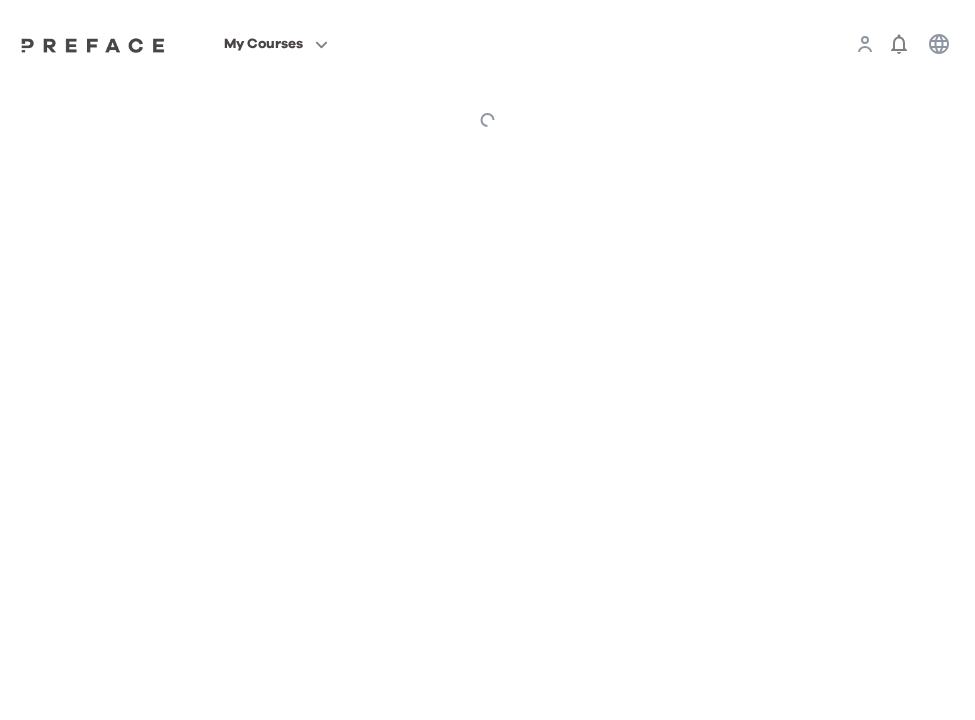 scroll, scrollTop: 0, scrollLeft: 0, axis: both 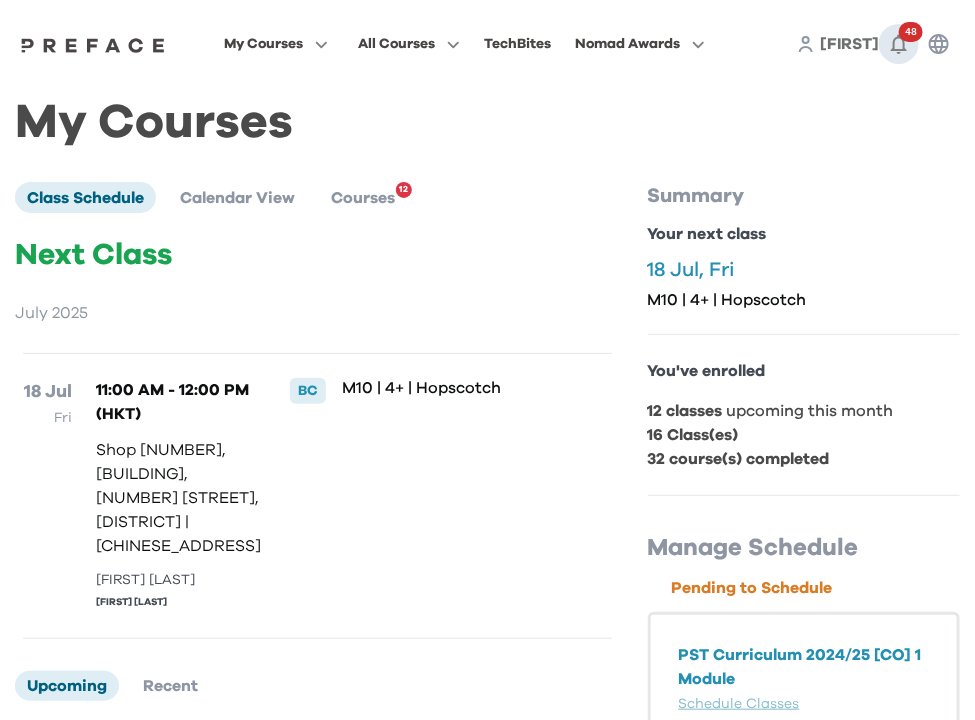 click on "48" at bounding box center [911, 32] 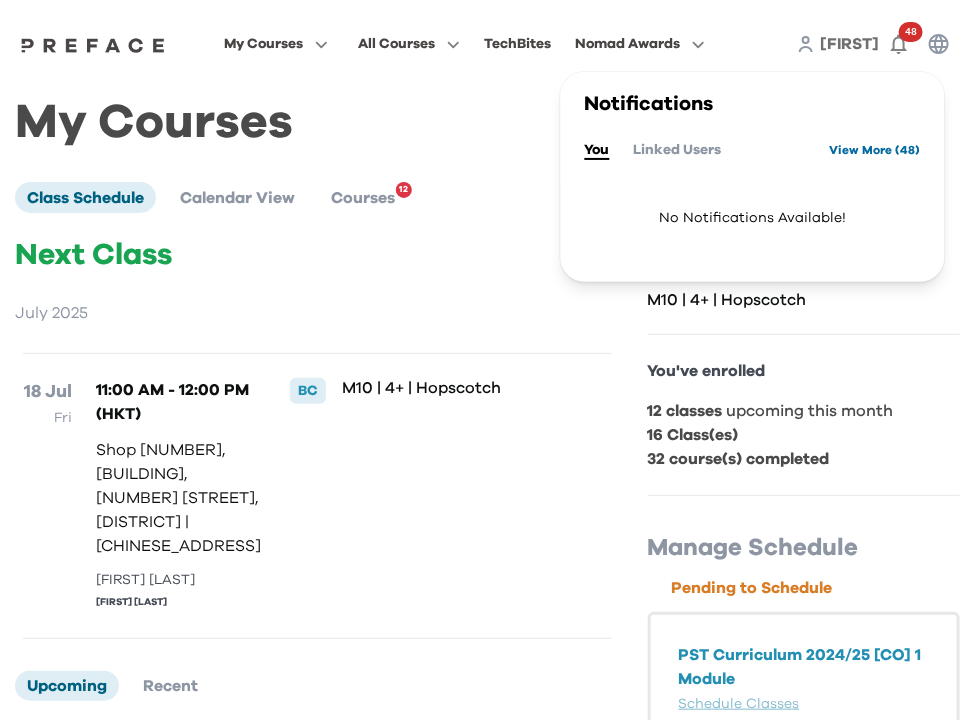 click on "View More ( 48 )" at bounding box center [875, 150] 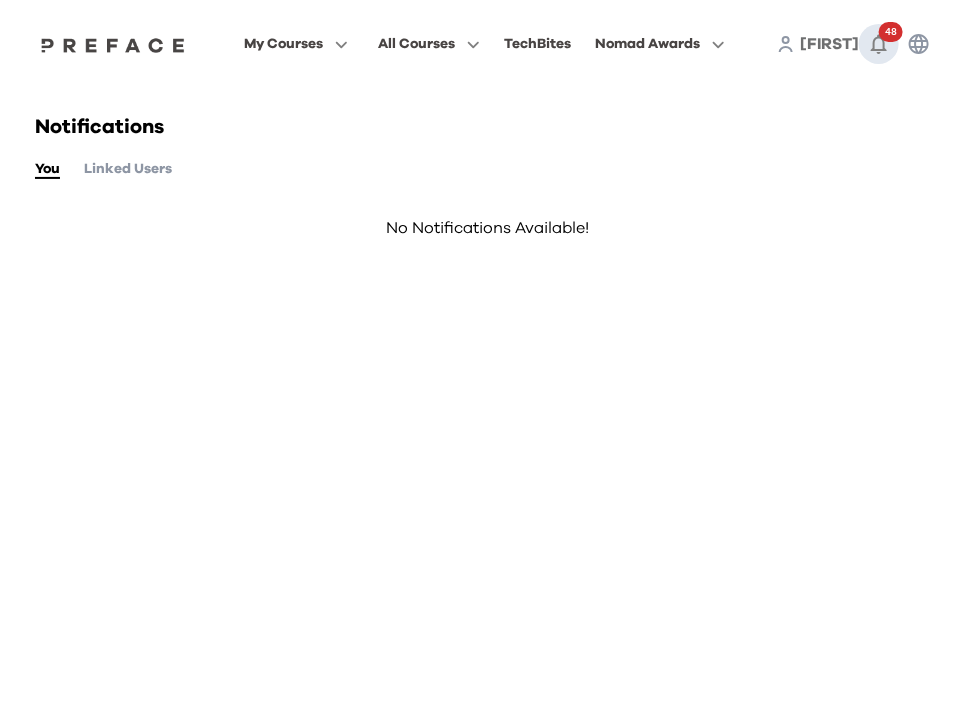 click 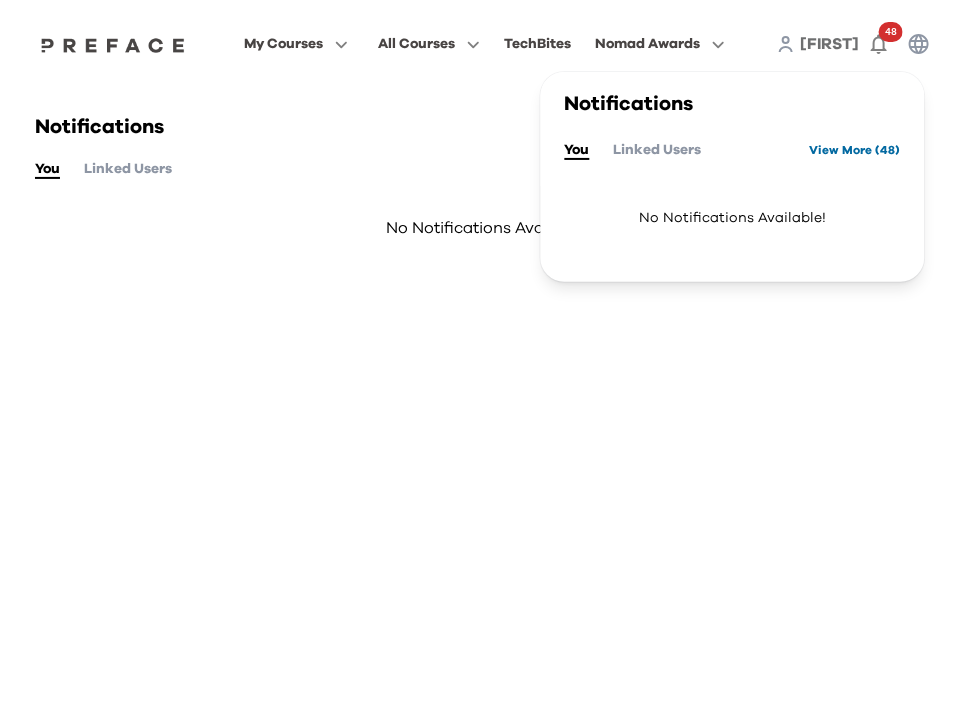 click on "View More ( 48 )" at bounding box center (855, 150) 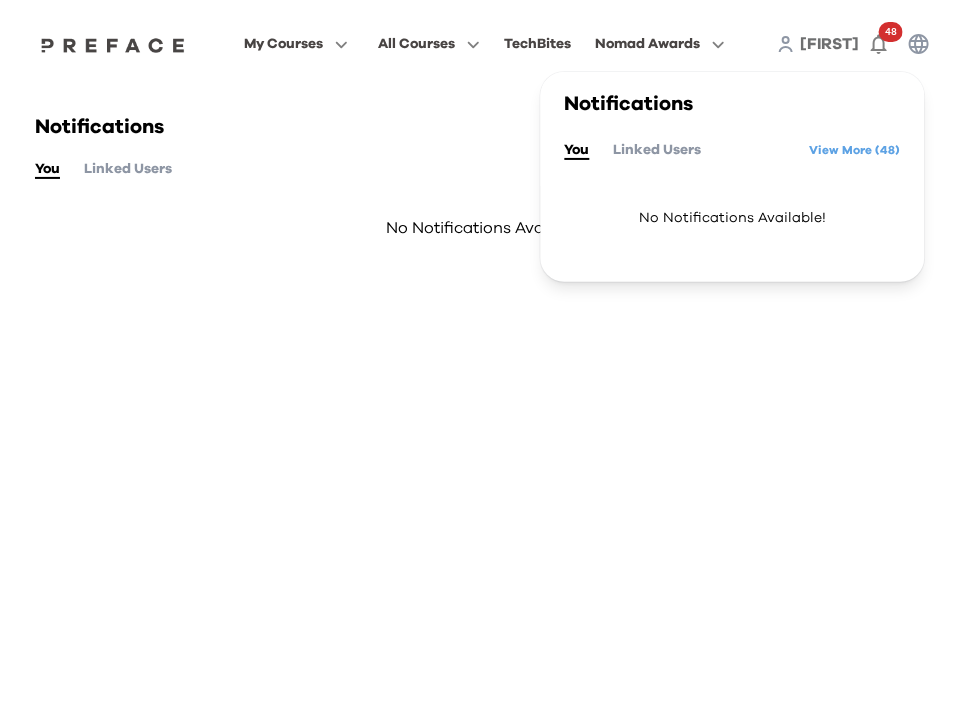 click on "Linked Users" at bounding box center (658, 150) 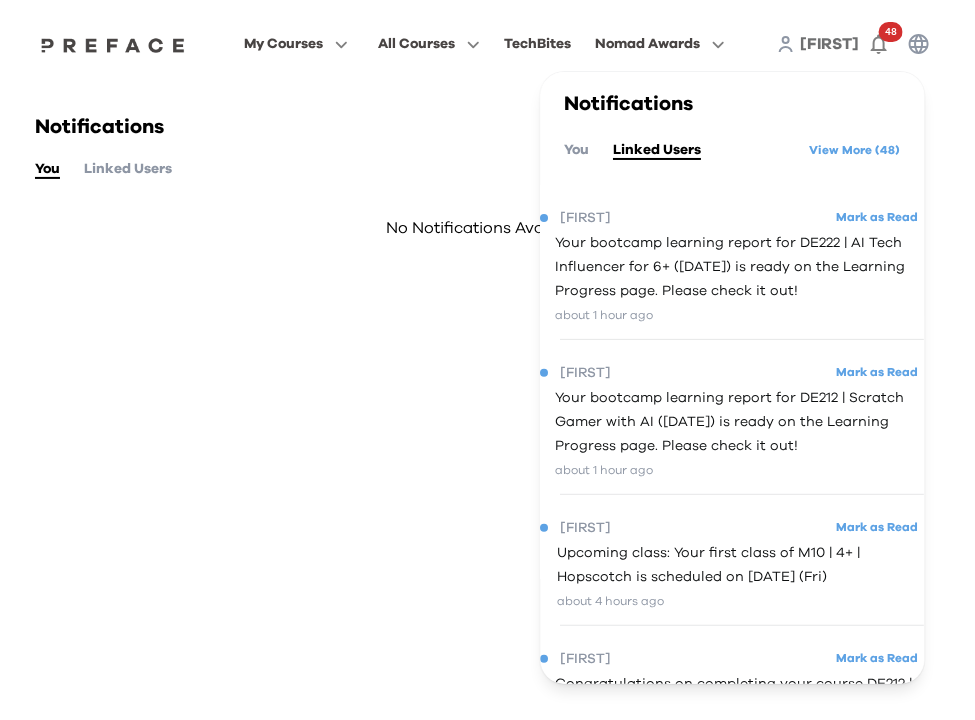 scroll, scrollTop: 0, scrollLeft: 0, axis: both 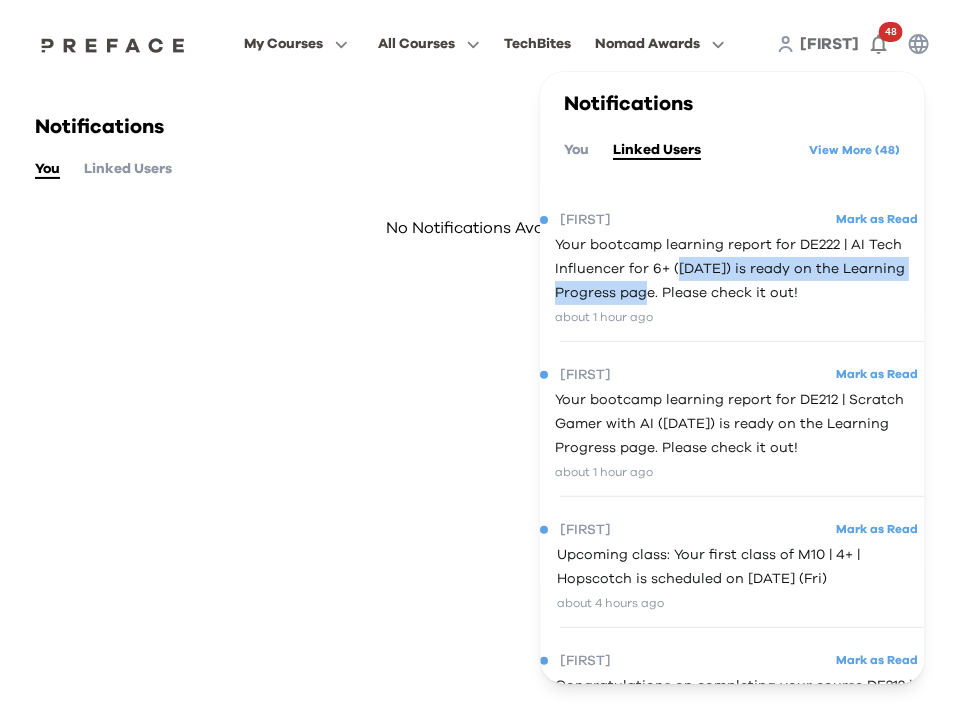 drag, startPoint x: 679, startPoint y: 301, endPoint x: 676, endPoint y: 260, distance: 41.109608 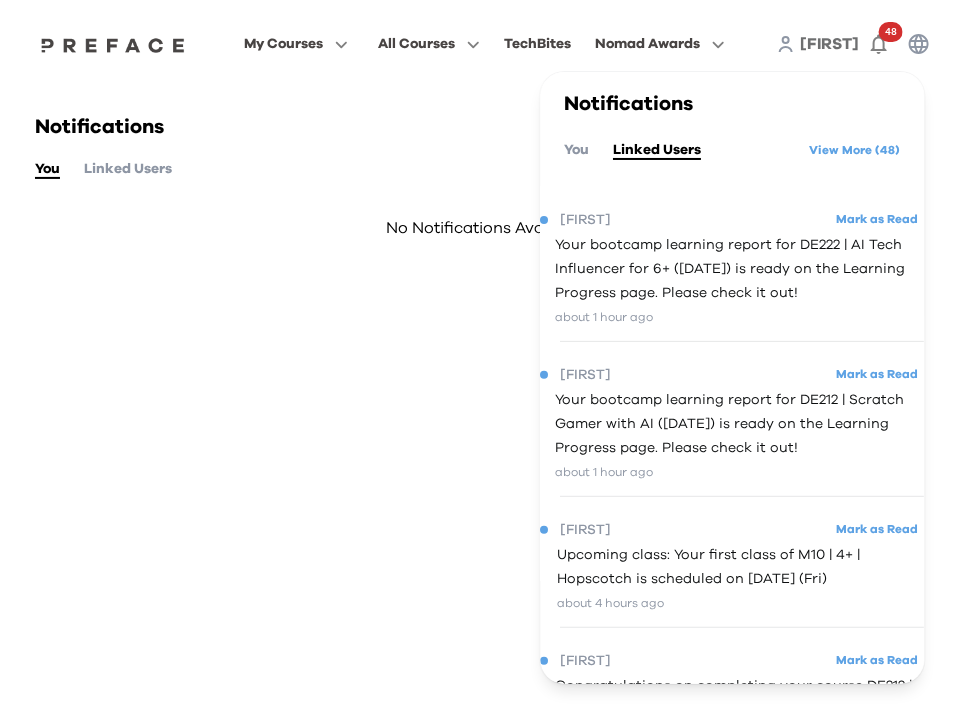 click on "Your bootcamp learning report for DE222 | AI Tech Influencer for 6+ (10/07/2025) is ready on the Learning Progress page. Please check it out!" at bounding box center [740, 269] 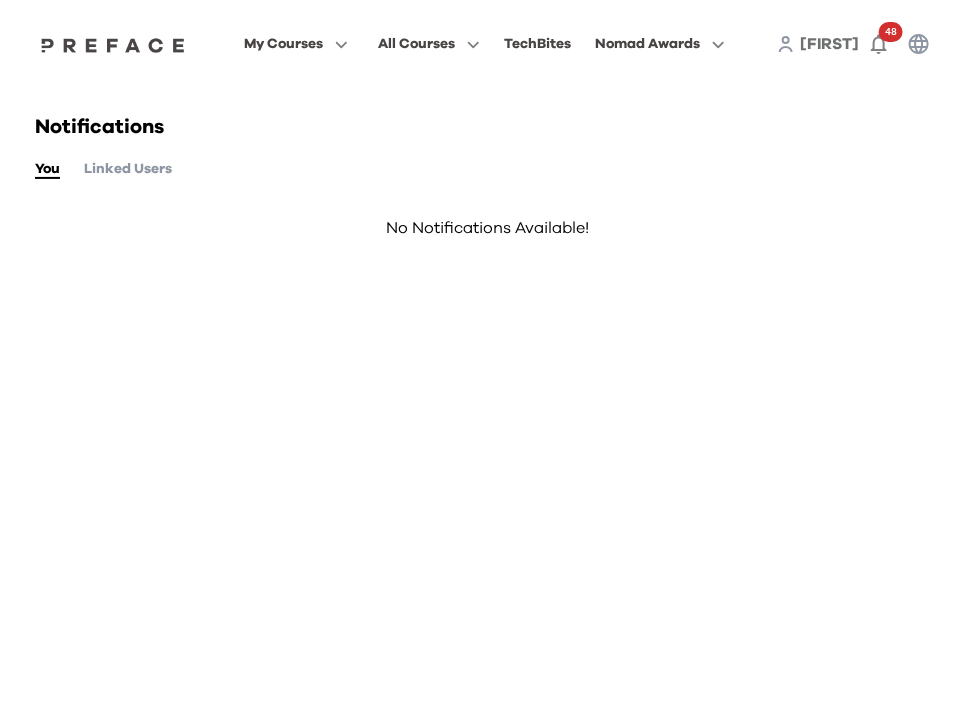 click on "Linked Users" at bounding box center (128, 169) 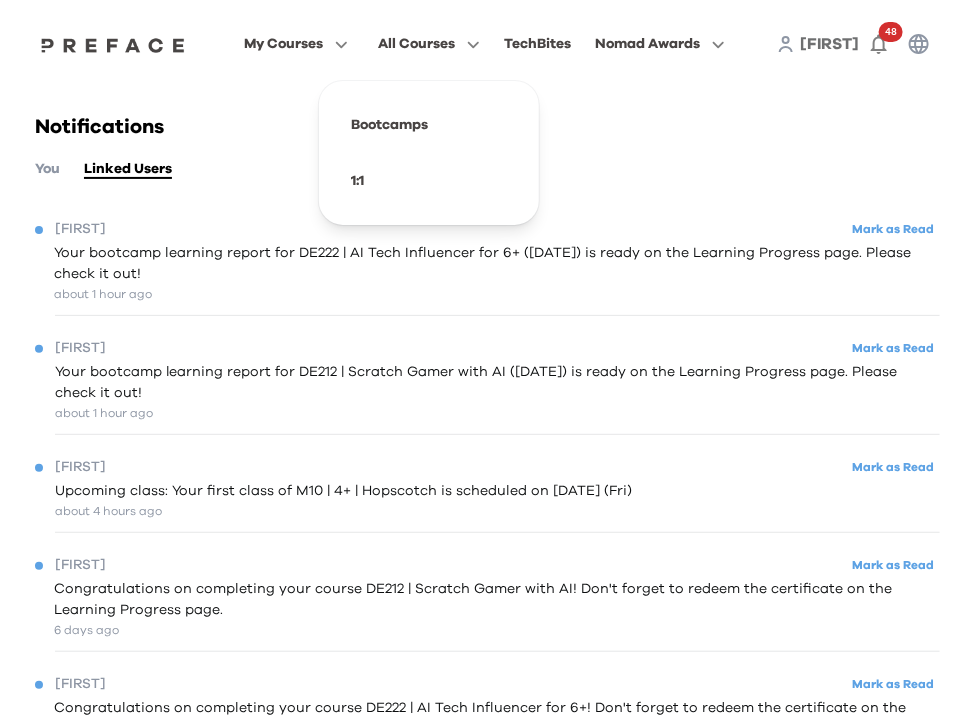 click on "My Courses My Courses Notes Learning Progress All Courses Bootcamps 1:1 TechBites Nomad Awards Stephanie 48" at bounding box center [487, 44] 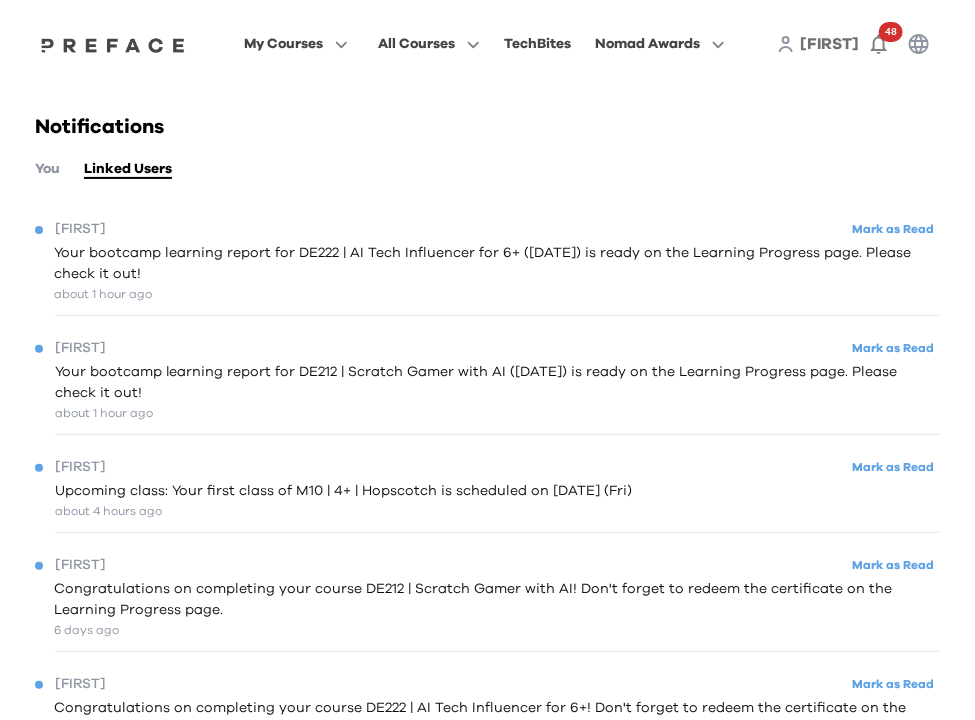click on "My Courses All Courses TechBites Nomad Awards Stephanie 48" at bounding box center [487, 44] 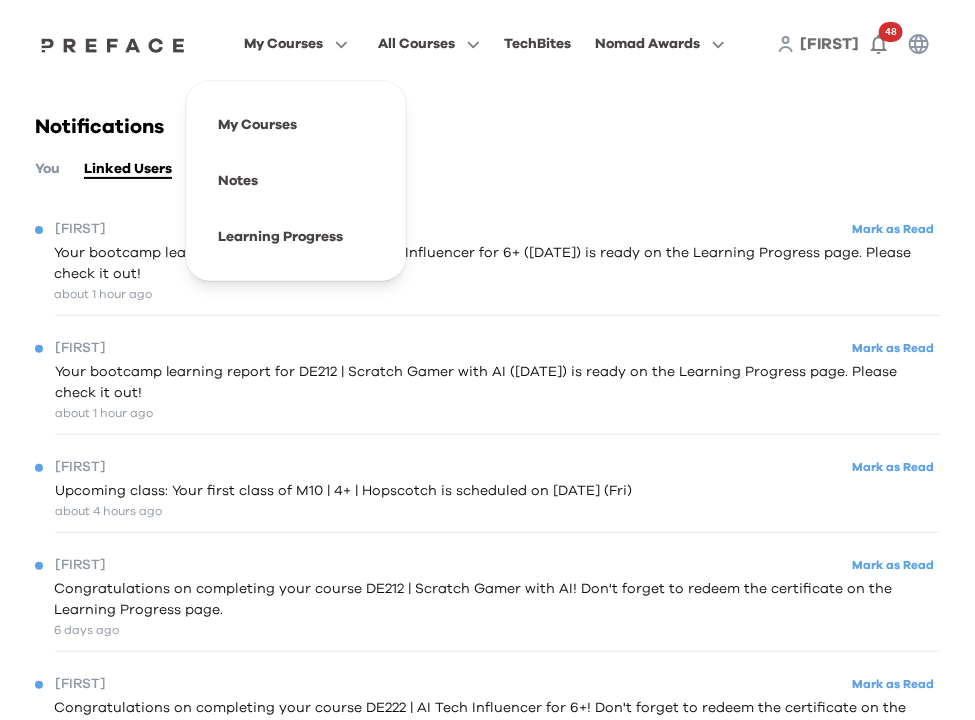 click 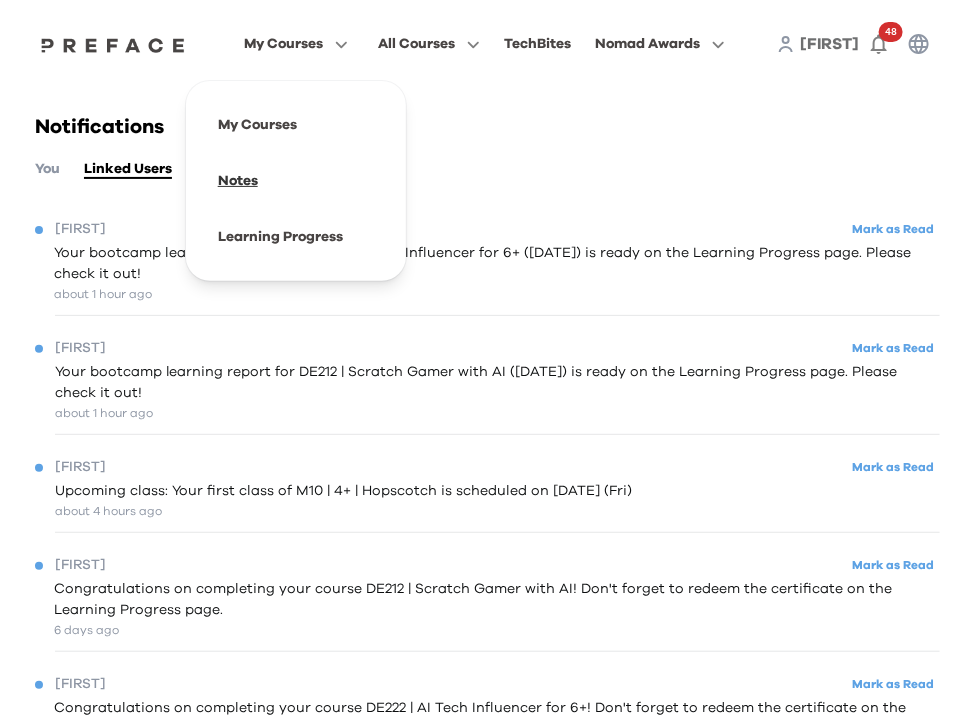 click at bounding box center (296, 181) 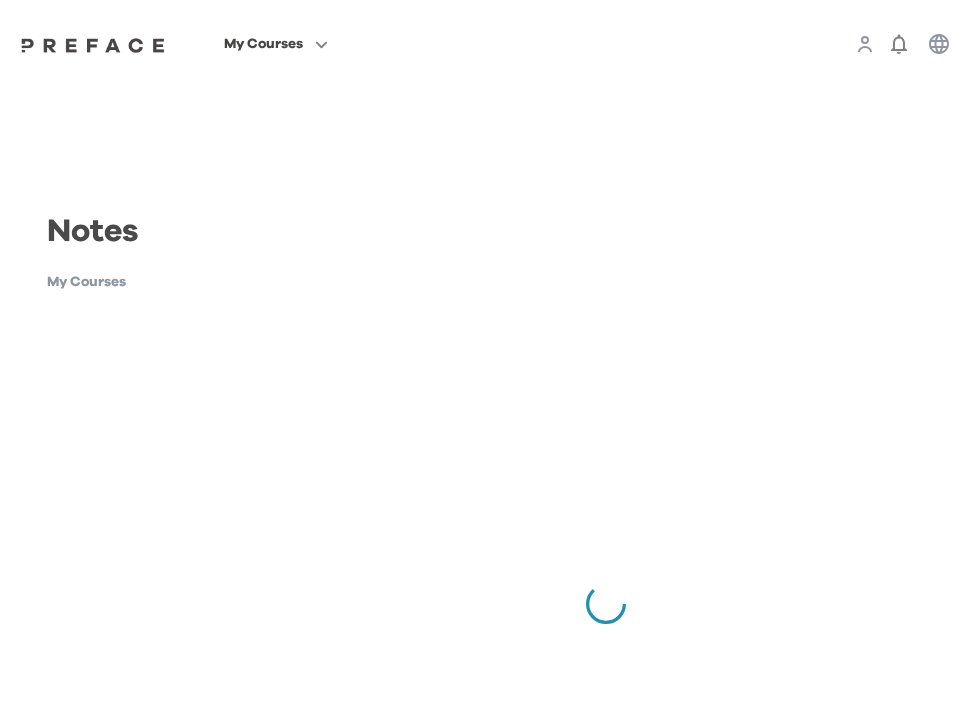scroll, scrollTop: 0, scrollLeft: 0, axis: both 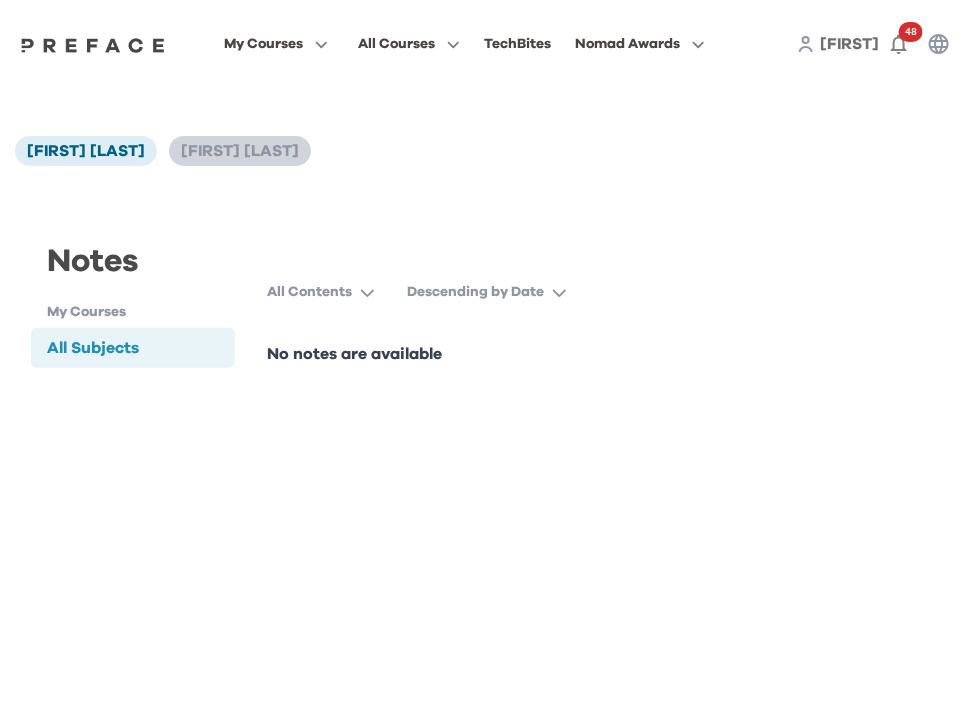 click on "[FIRST] [LAST]" at bounding box center (240, 151) 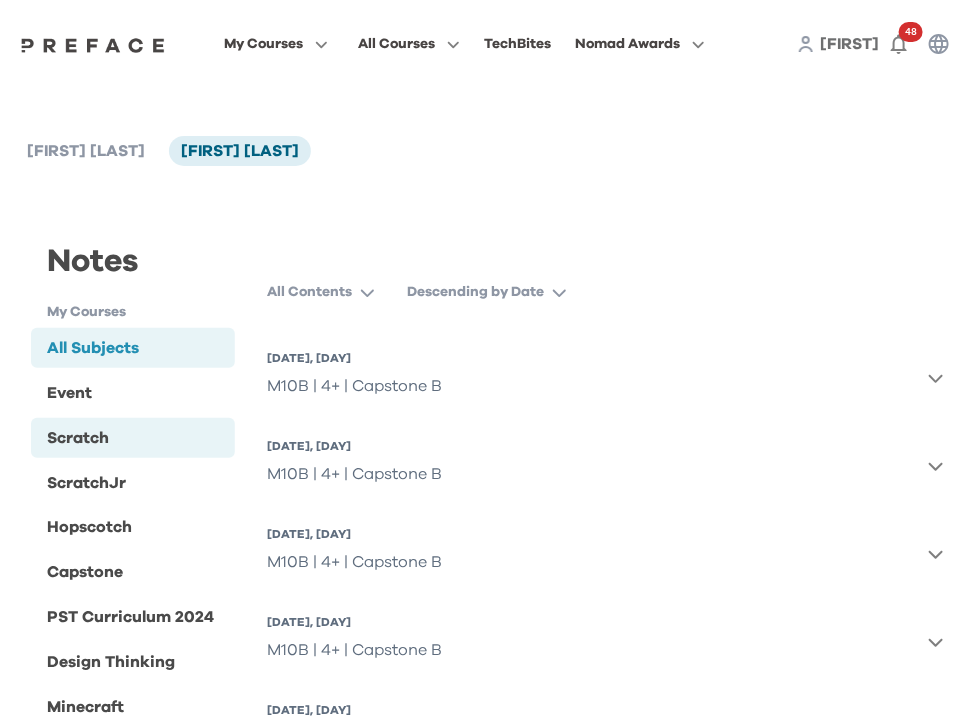 scroll, scrollTop: 0, scrollLeft: 0, axis: both 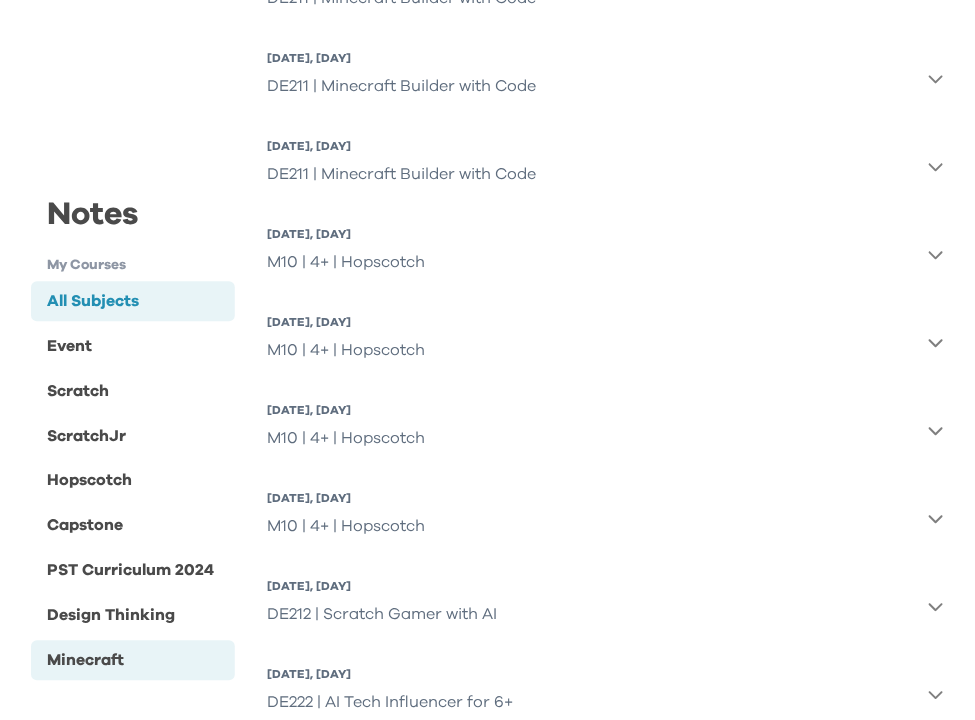 click on "Minecraft" at bounding box center (133, 660) 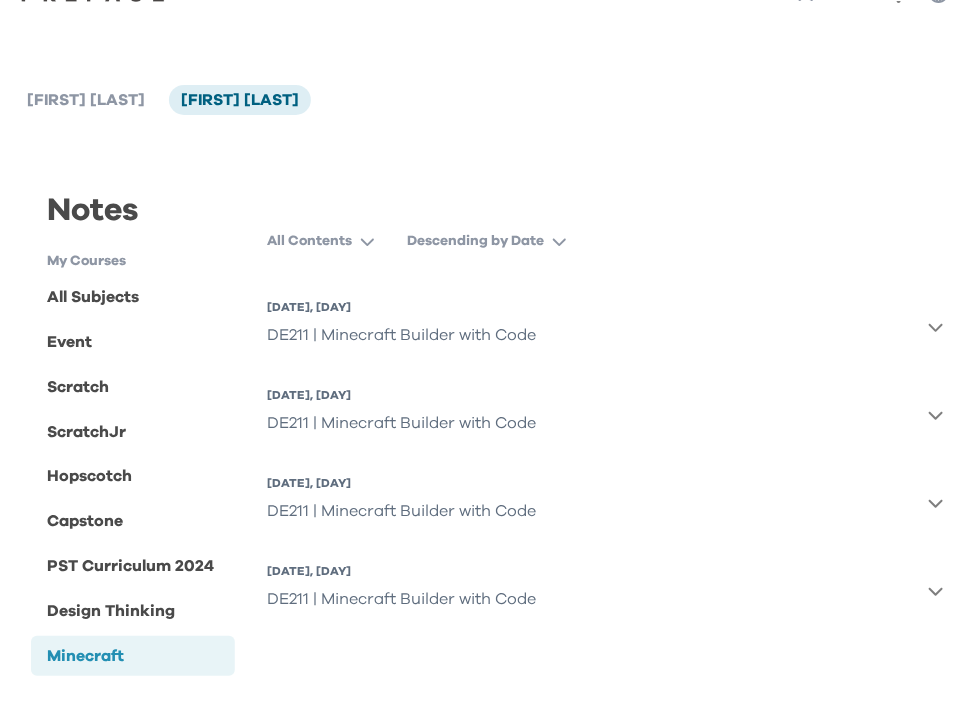scroll, scrollTop: 50, scrollLeft: 0, axis: vertical 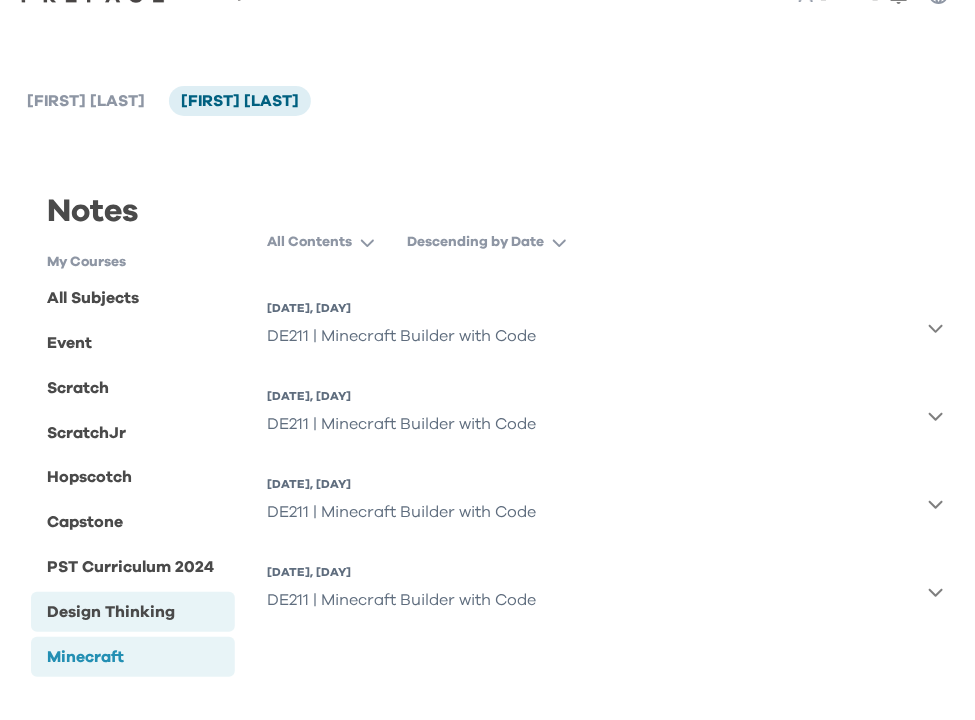 click on "Design Thinking" at bounding box center (111, 612) 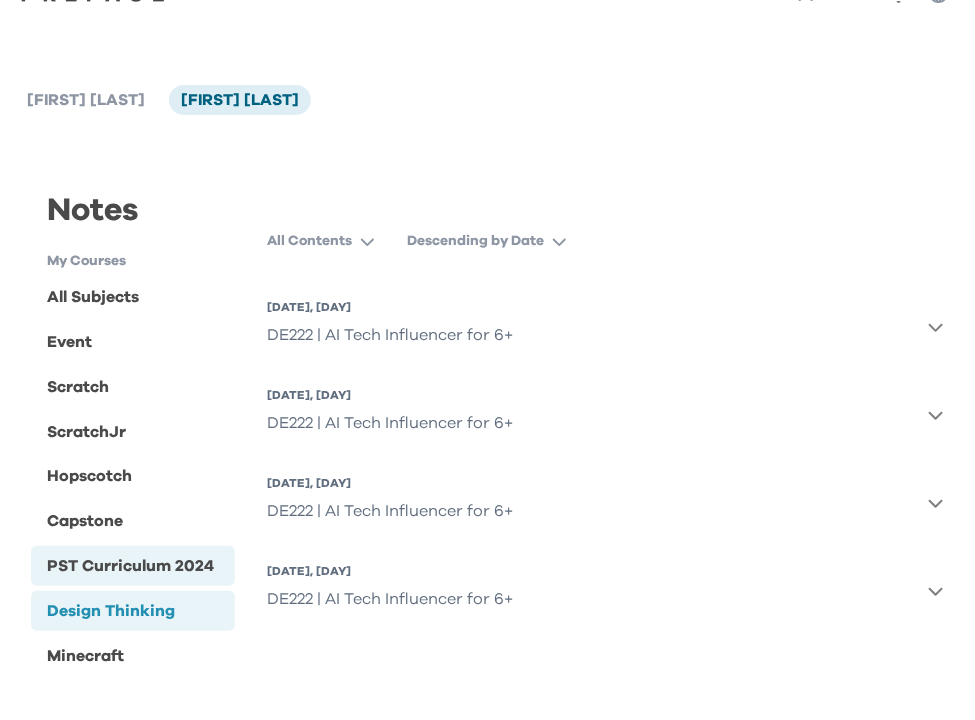 scroll, scrollTop: 50, scrollLeft: 0, axis: vertical 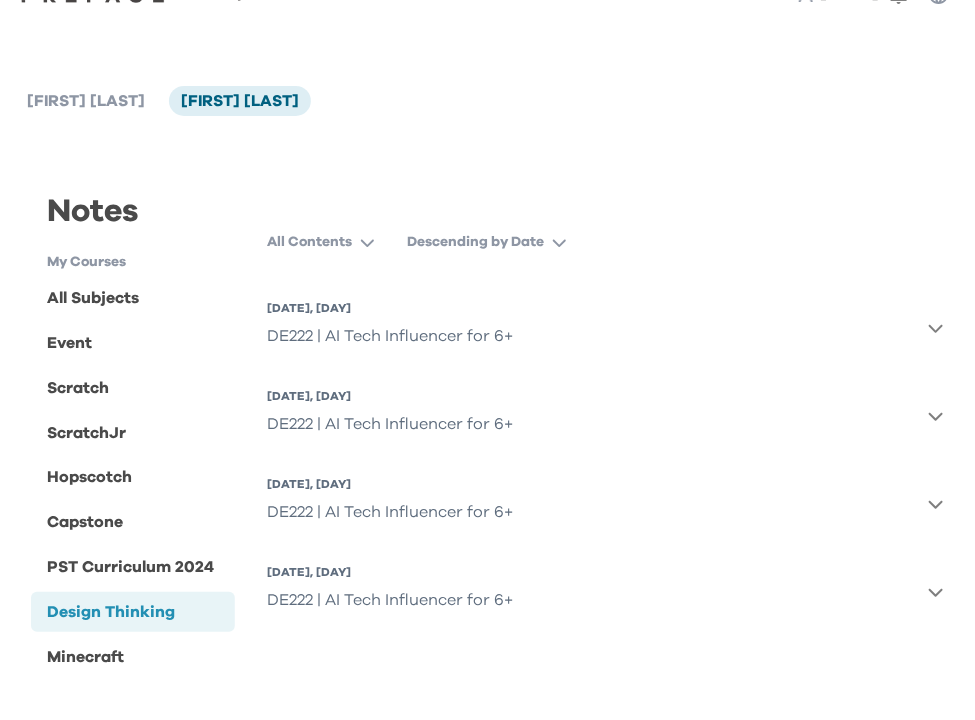 click 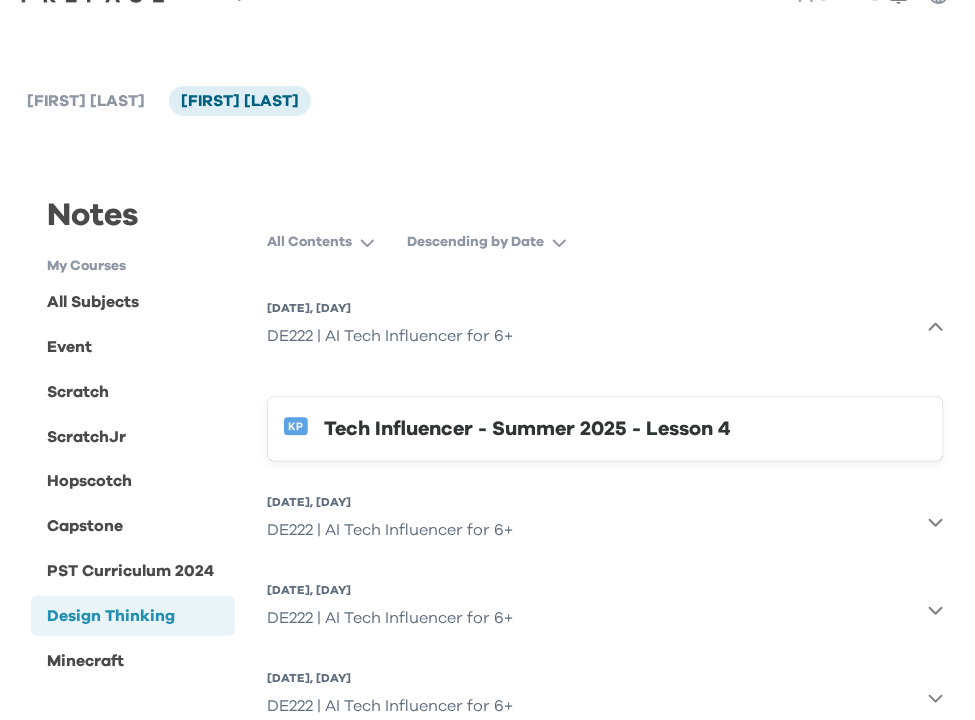 click 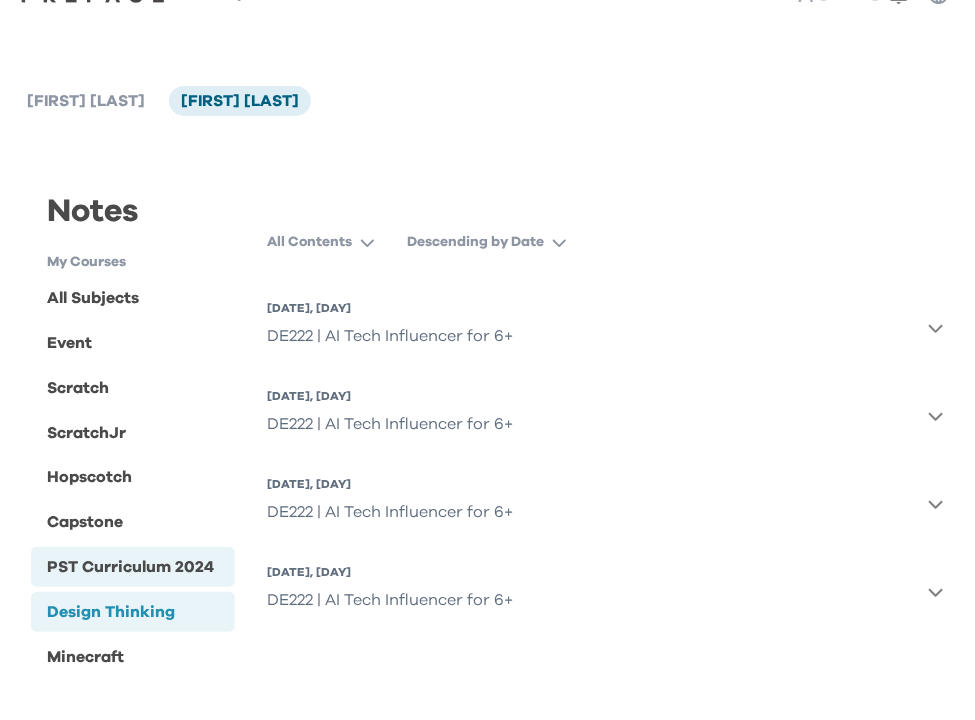 click on "PST Curriculum 2024" at bounding box center (130, 567) 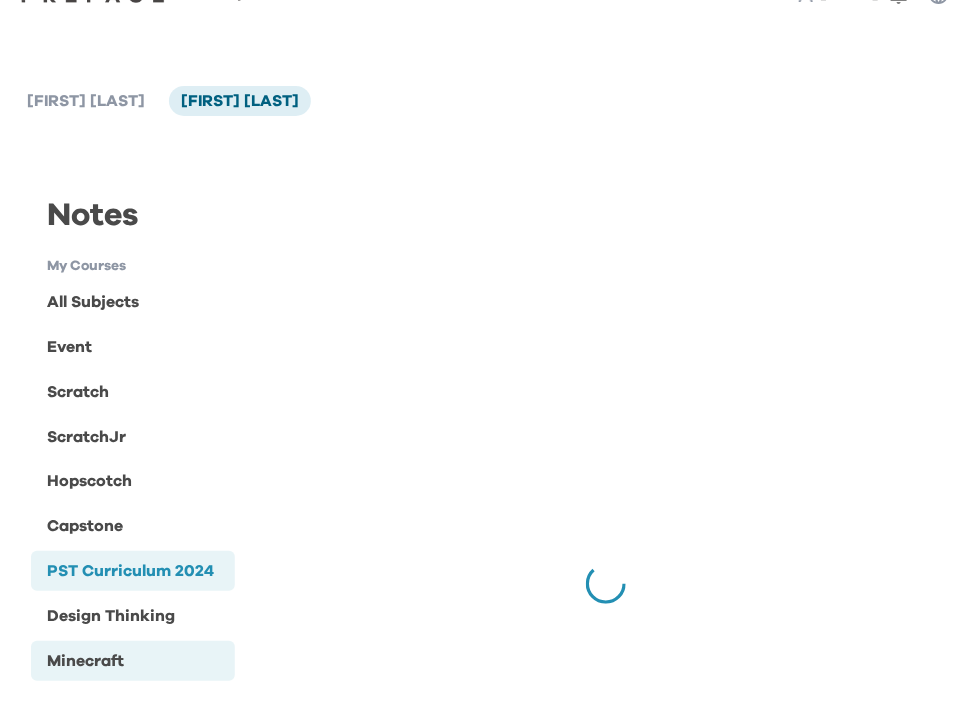 click on "Minecraft" at bounding box center [133, 660] 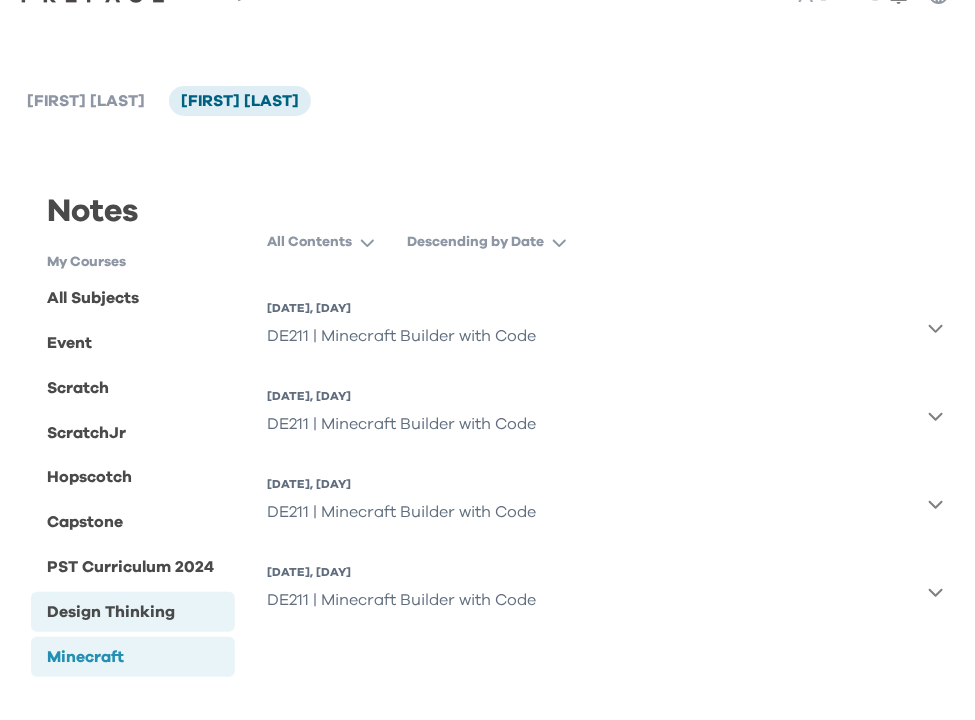 click on "Design Thinking" at bounding box center [111, 612] 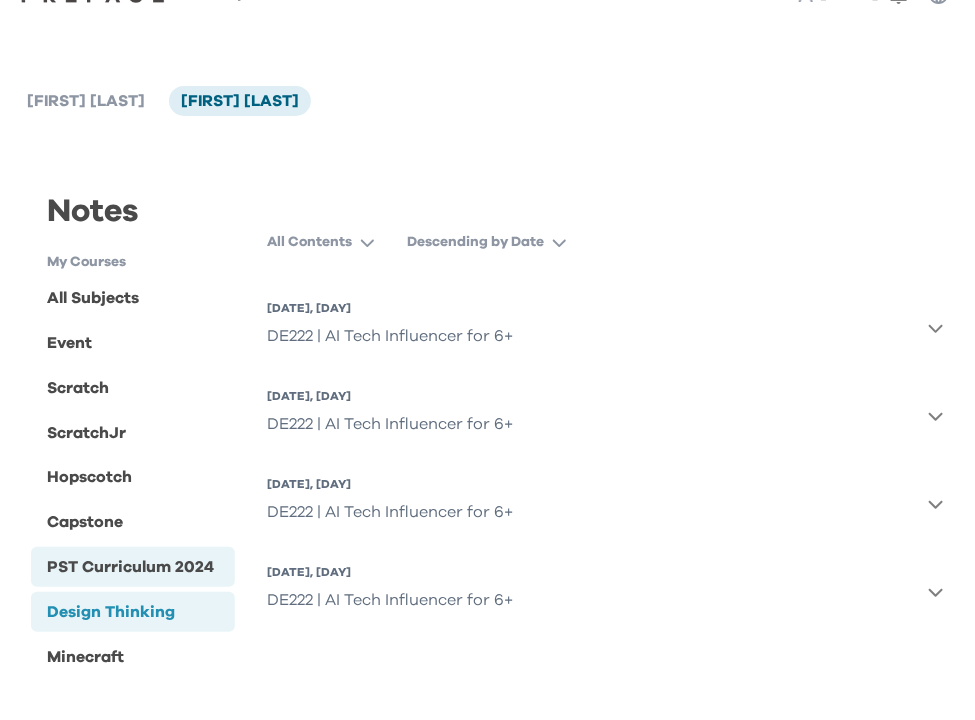 click on "PST Curriculum 2024" at bounding box center [130, 567] 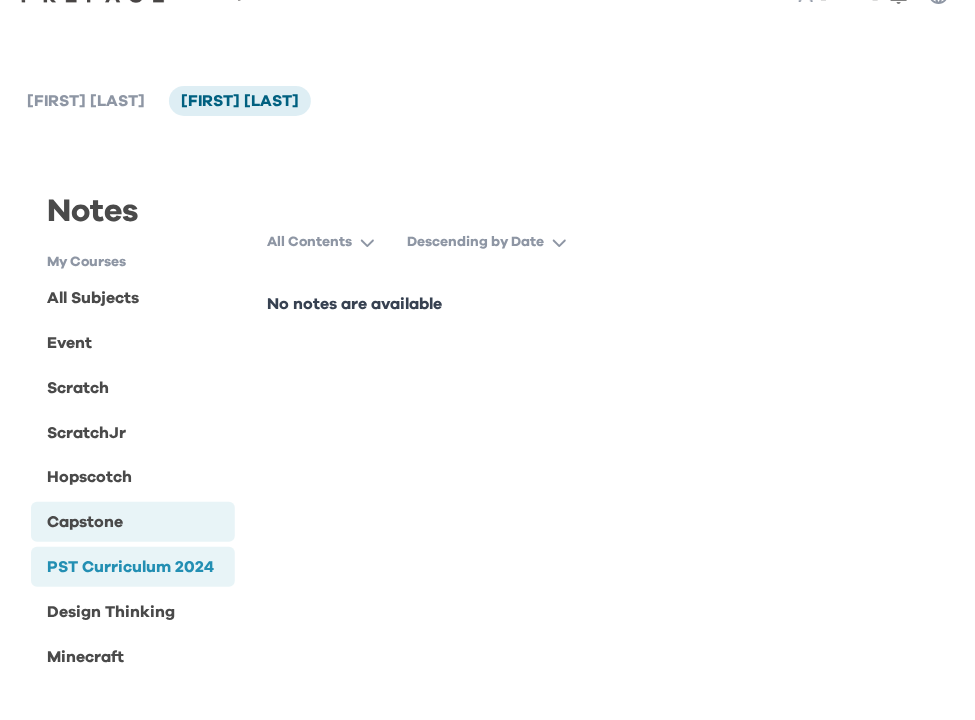click on "Capstone" at bounding box center [133, 522] 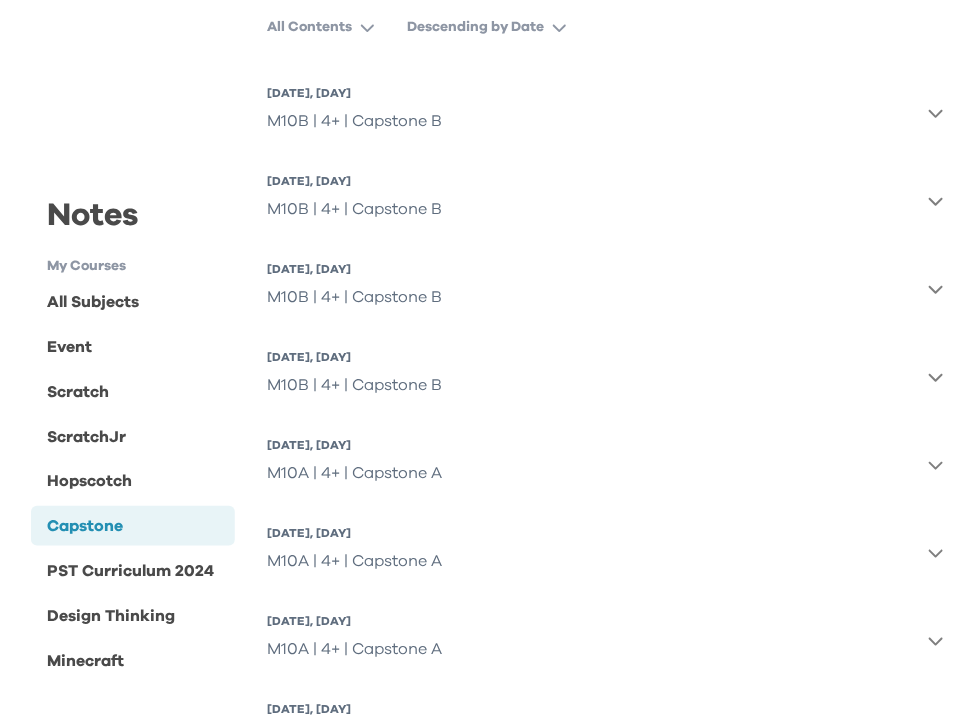 scroll, scrollTop: 366, scrollLeft: 0, axis: vertical 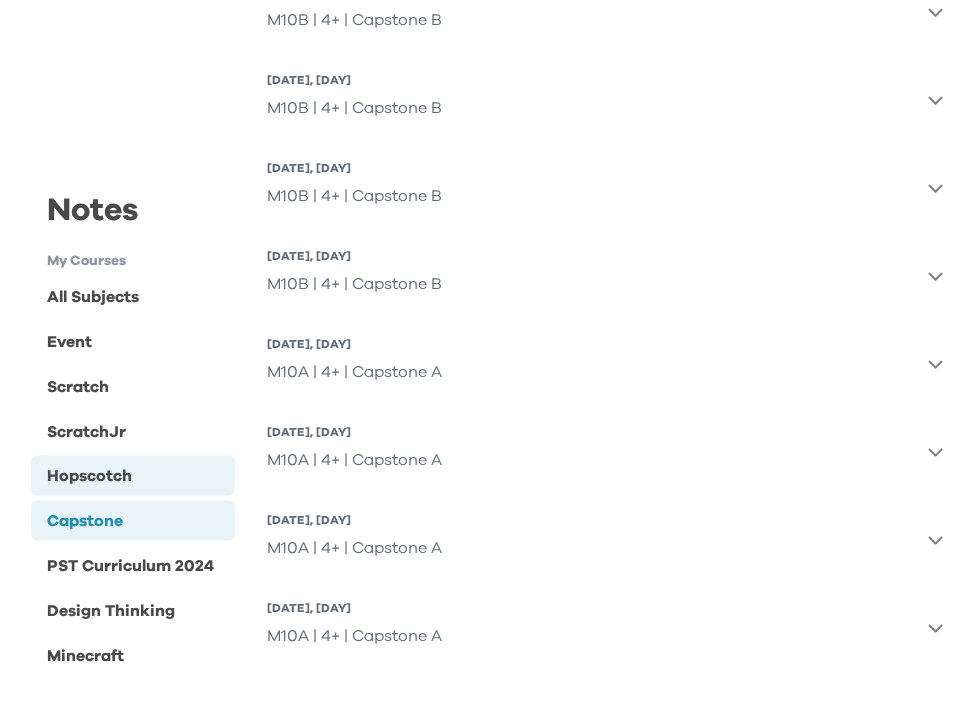 click on "Hopscotch" at bounding box center [89, 476] 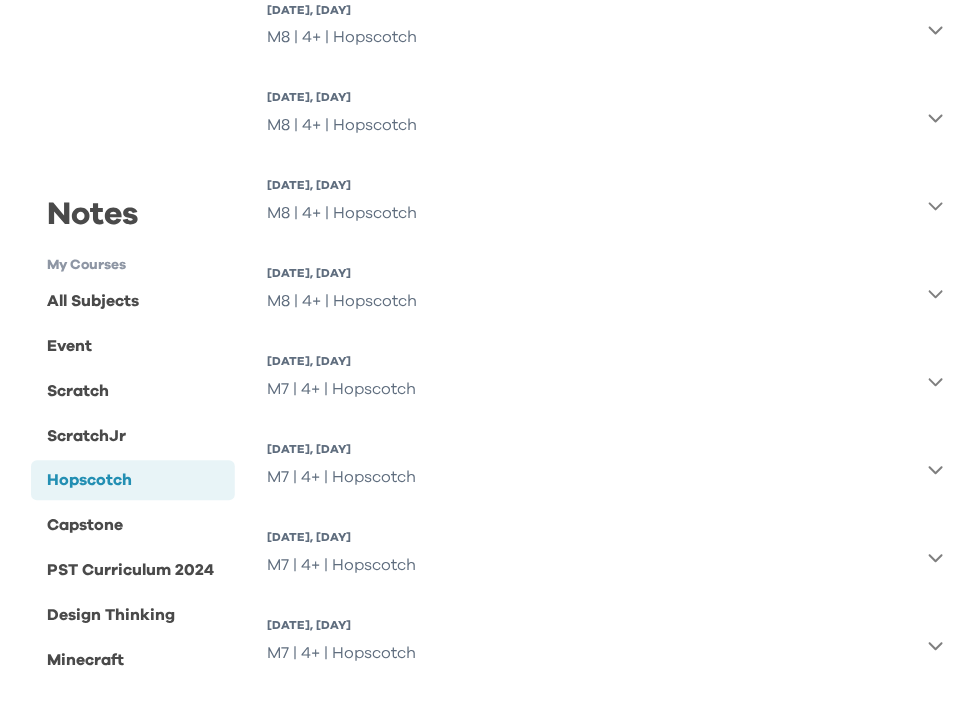 scroll, scrollTop: 1070, scrollLeft: 0, axis: vertical 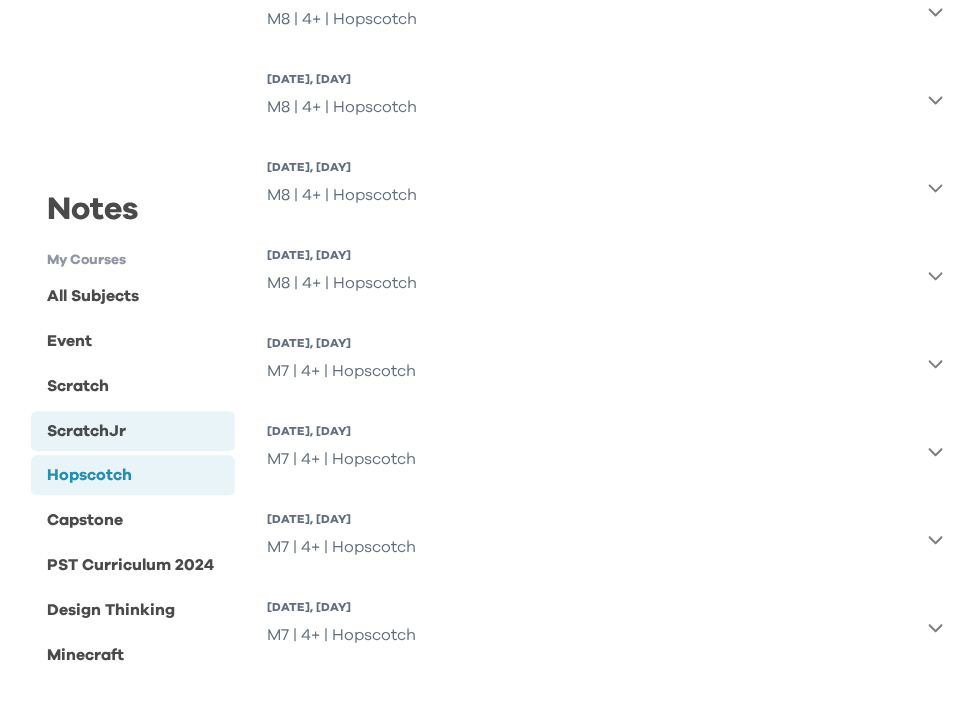 click on "ScratchJr" at bounding box center (86, 432) 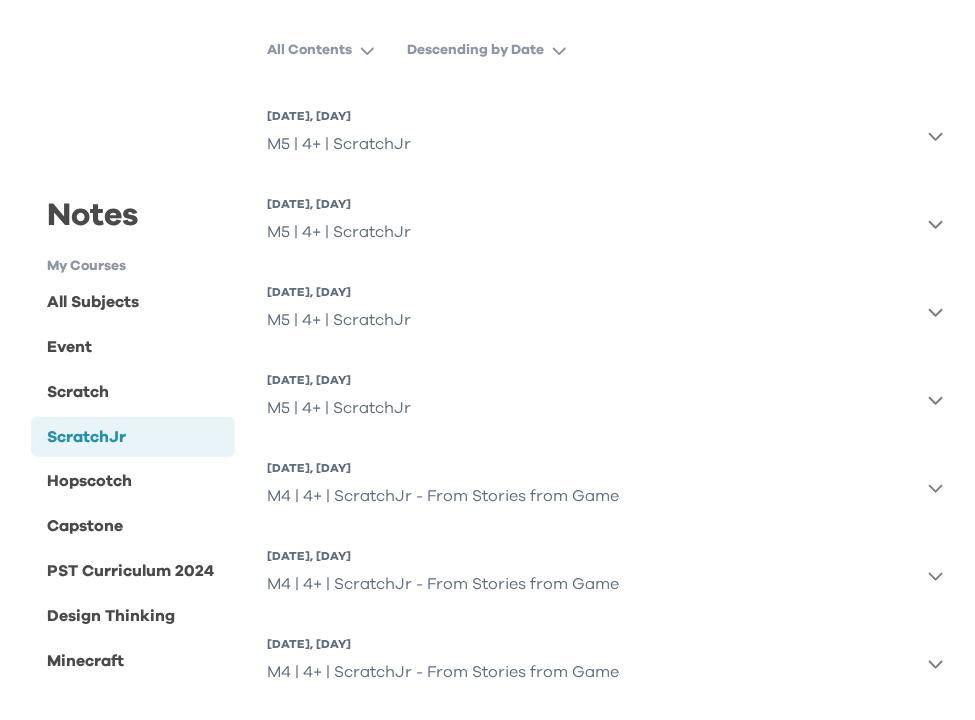 scroll, scrollTop: 366, scrollLeft: 0, axis: vertical 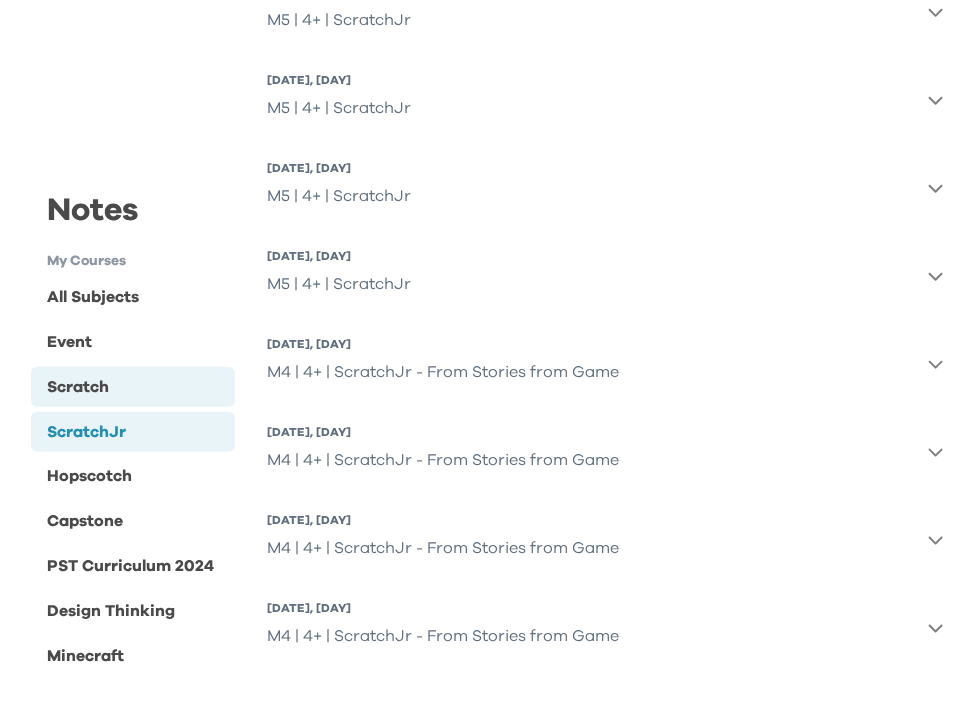 drag, startPoint x: 120, startPoint y: 385, endPoint x: 169, endPoint y: 379, distance: 49.365982 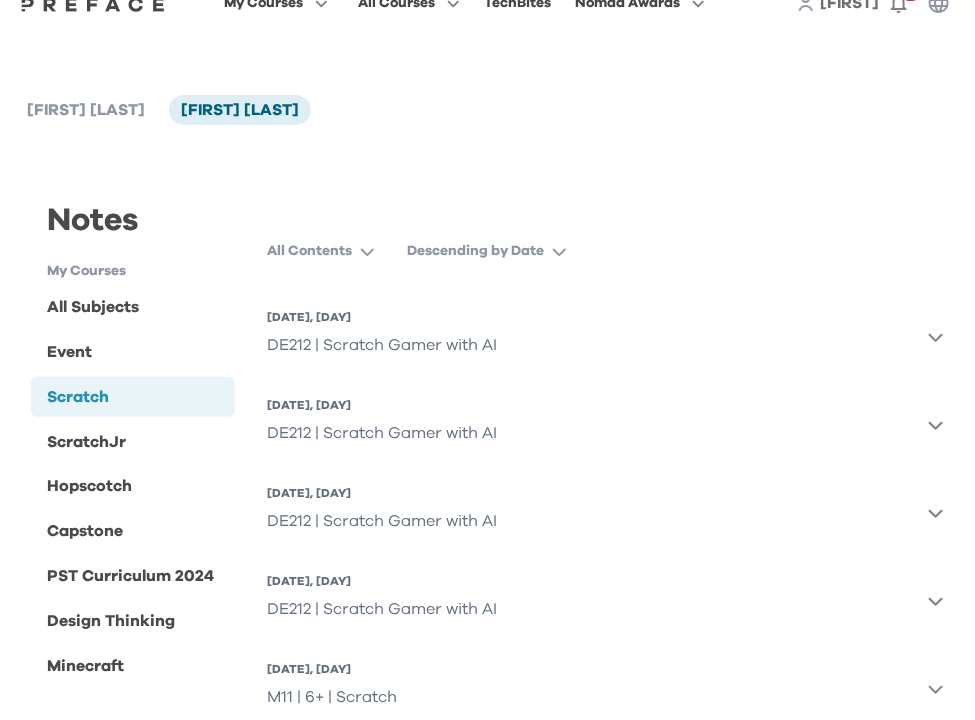 scroll, scrollTop: 40, scrollLeft: 0, axis: vertical 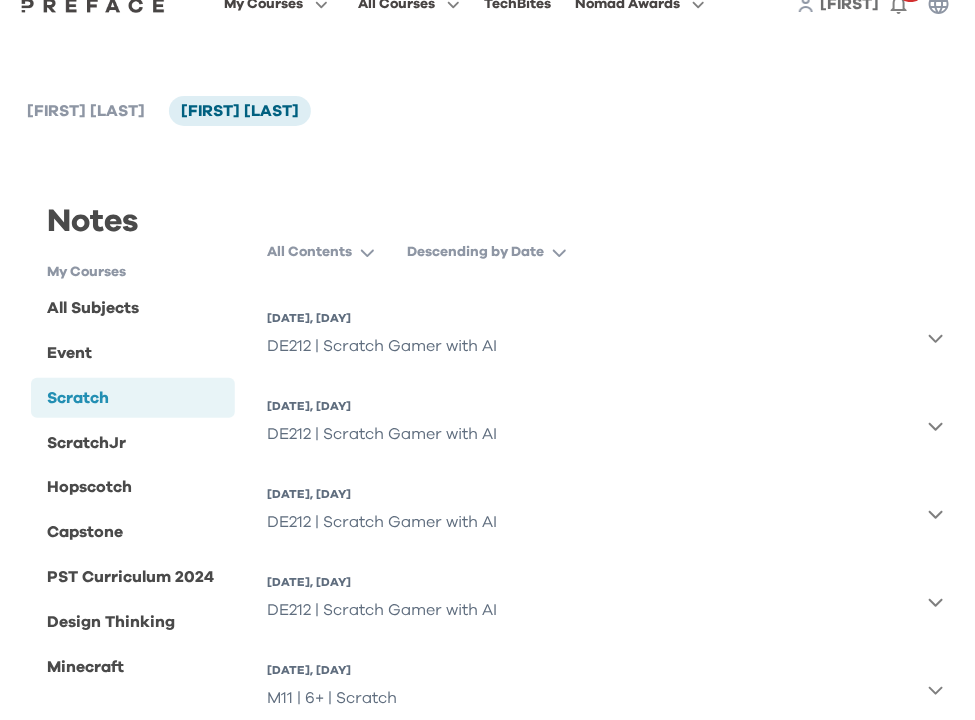 click on "10 Jul 2025, Thu DE212 | Scratch Gamer with AI" at bounding box center (605, 338) 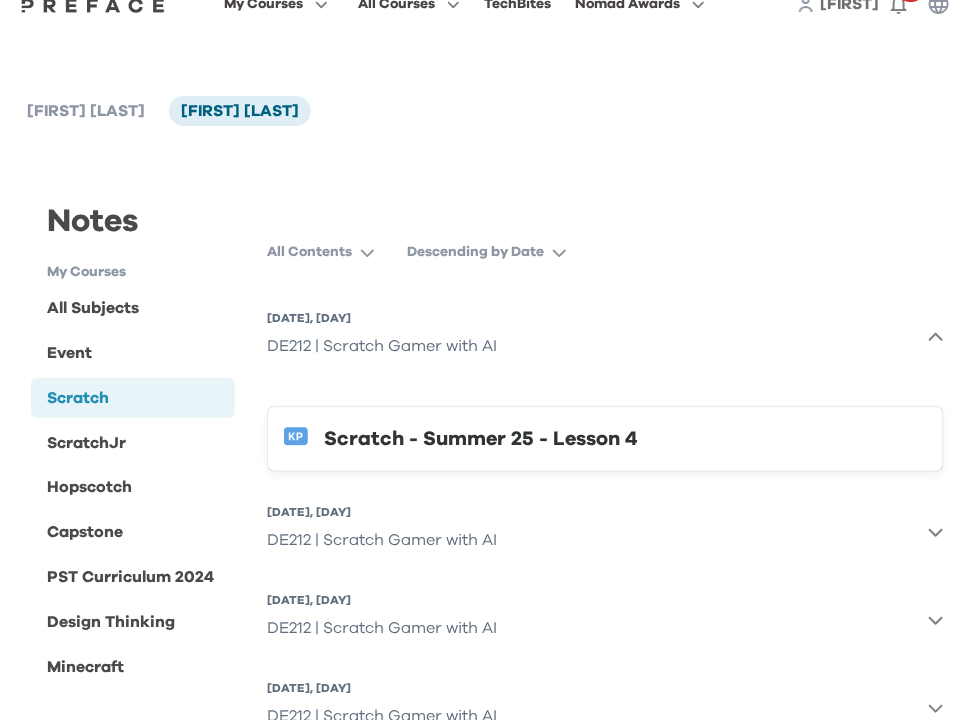click on "Scratch - Summer 25 - Lesson 4" at bounding box center [605, 427] 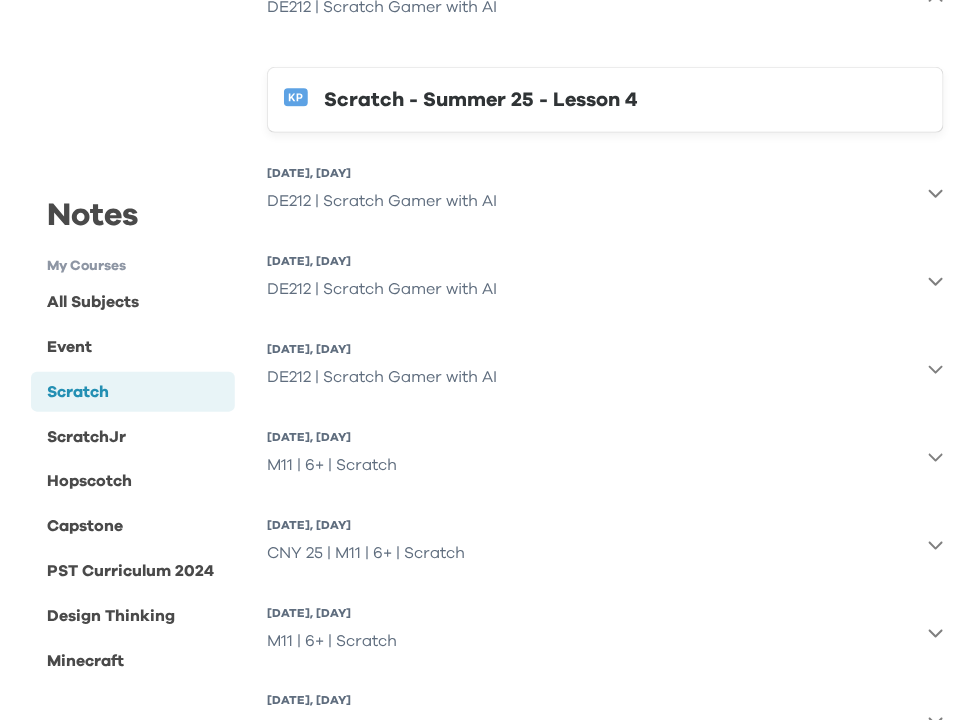 scroll, scrollTop: 471, scrollLeft: 0, axis: vertical 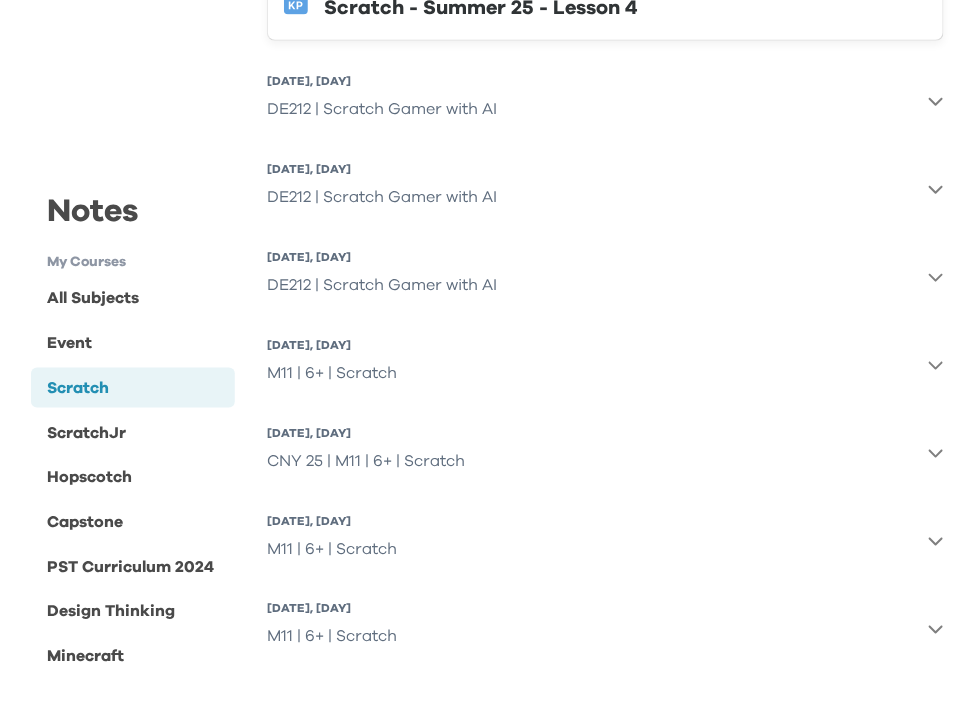 click on "7 Jul 2025, Mon DE212 | Scratch Gamer with AI" at bounding box center [605, 277] 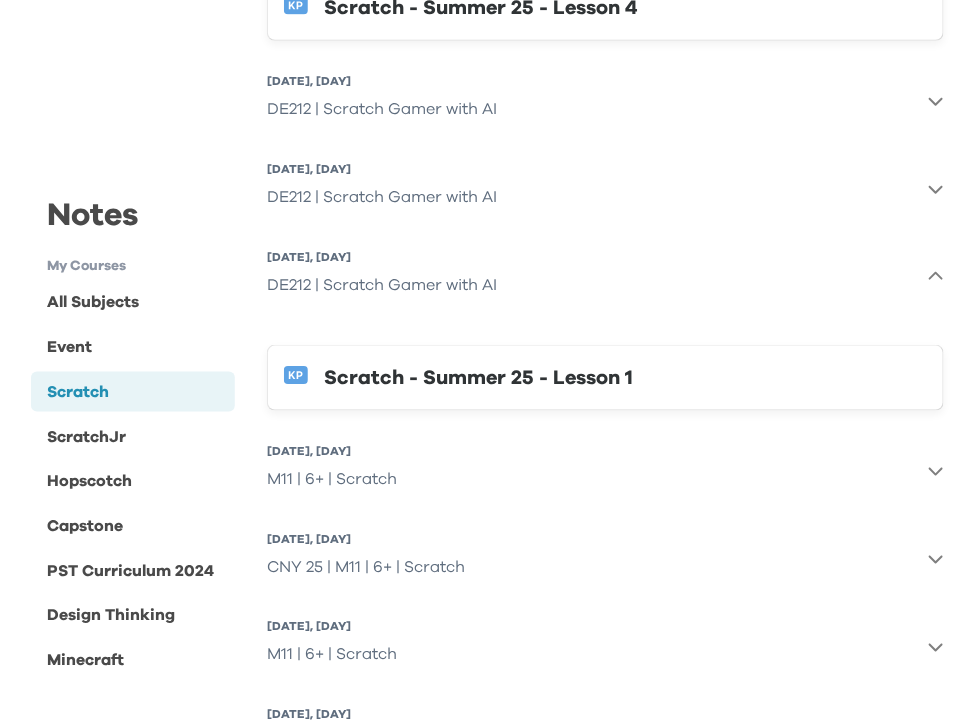 click on "Scratch - Summer 25 - Lesson 1" at bounding box center (625, 378) 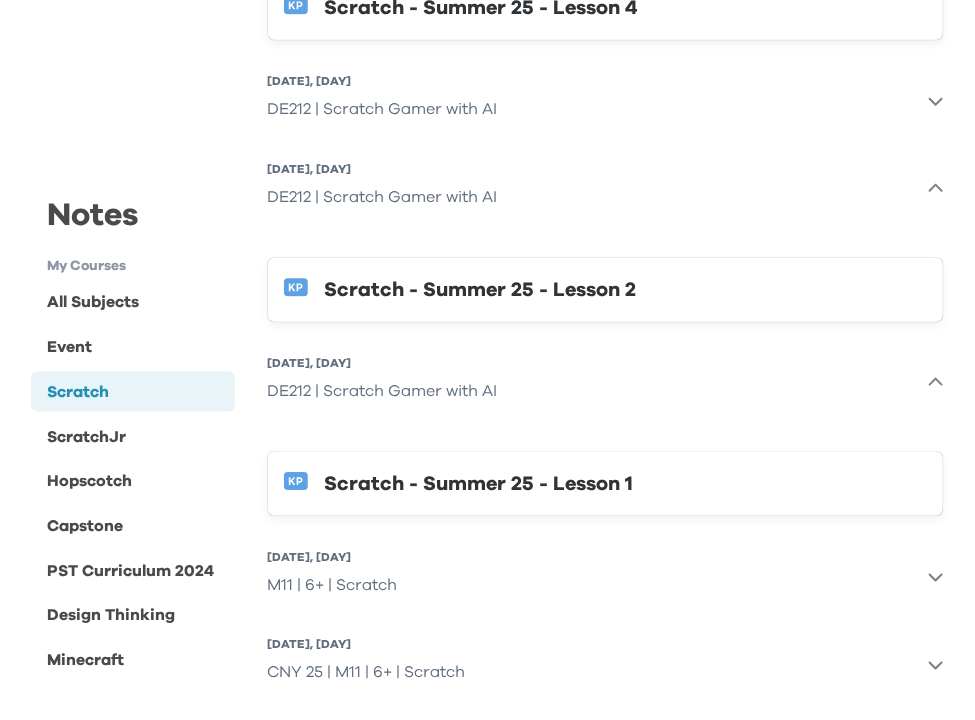 click on "Scratch - Summer 25 - Lesson 2" at bounding box center [625, 290] 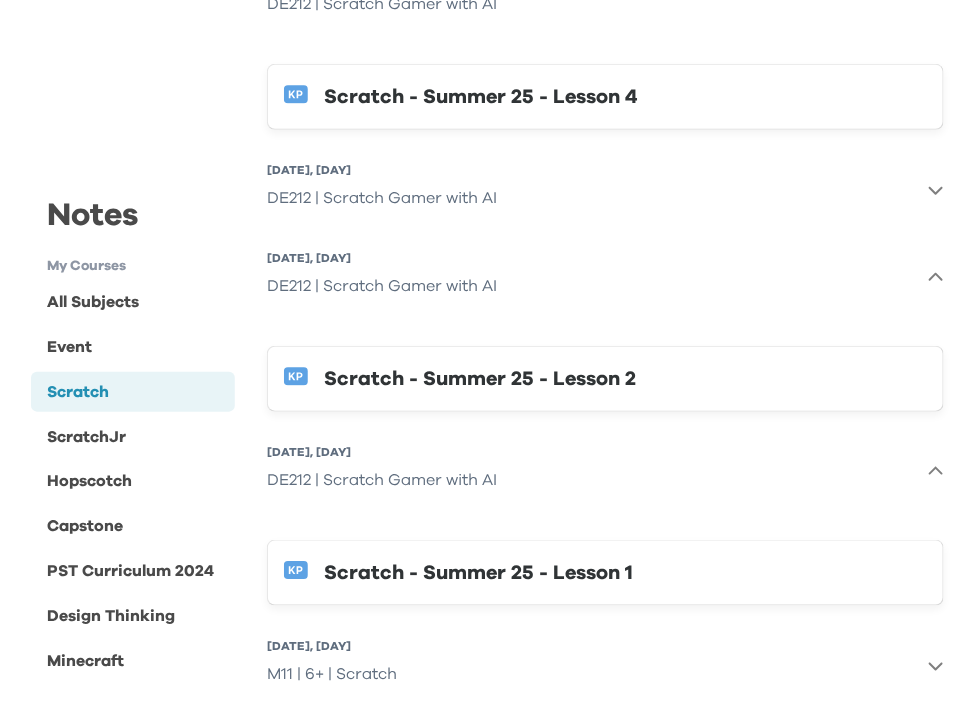 click on "DE212 | Scratch Gamer with AI" at bounding box center [382, 198] 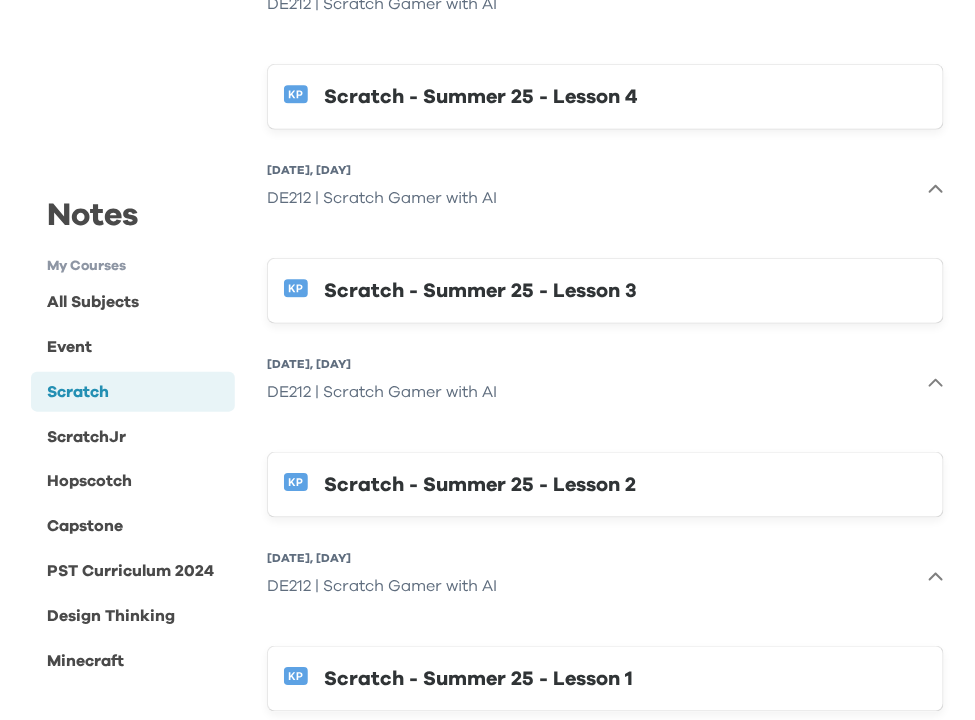 scroll, scrollTop: 381, scrollLeft: 0, axis: vertical 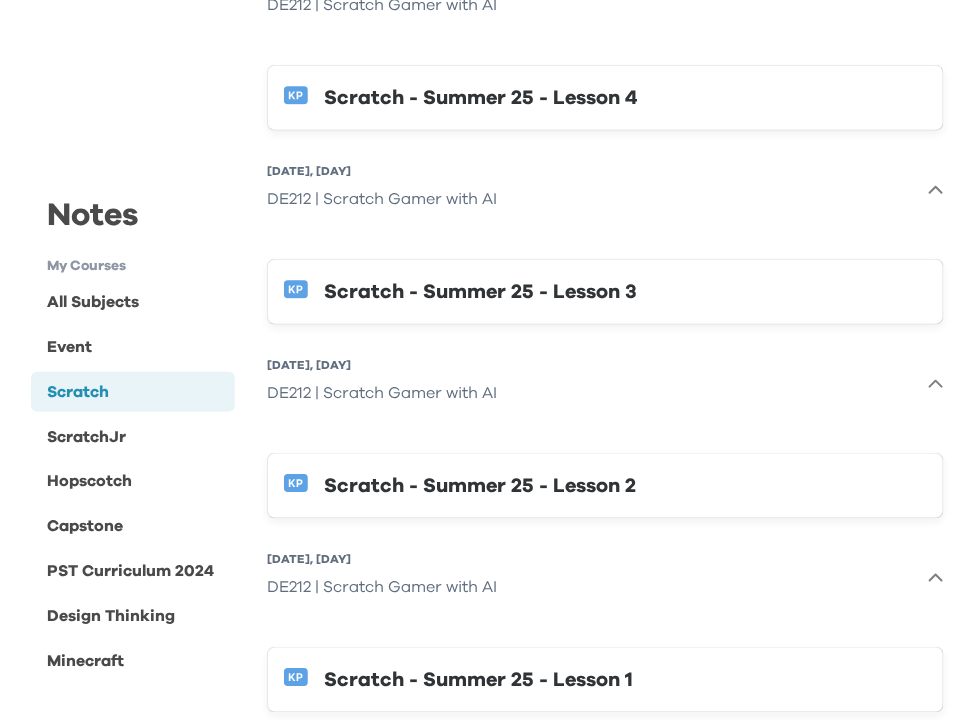 click on "Scratch - Summer 25 - Lesson 3" at bounding box center [605, 292] 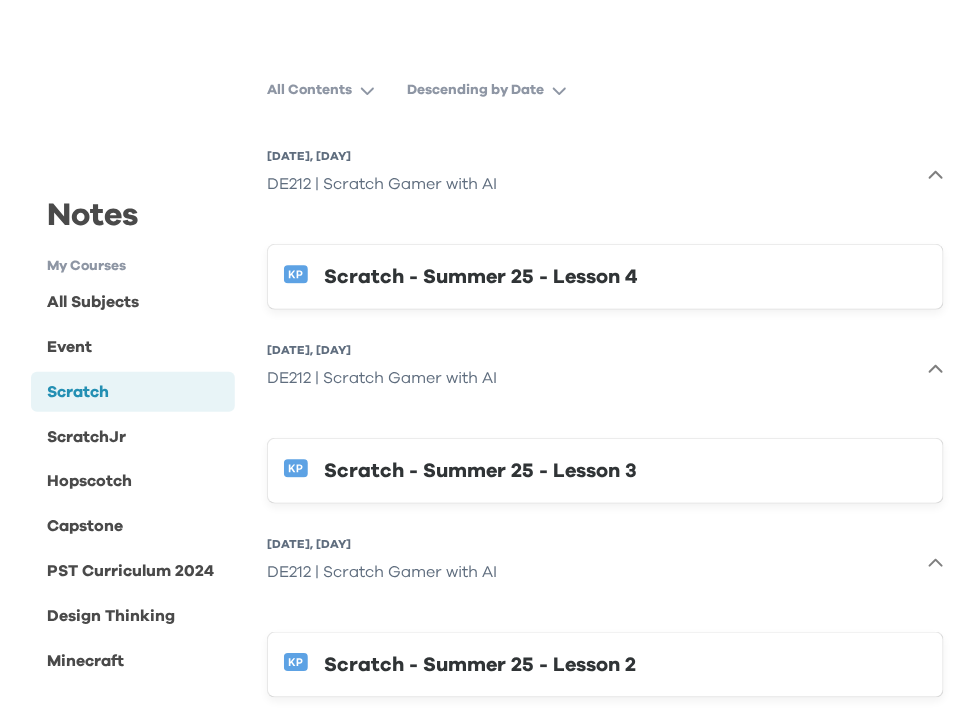 scroll, scrollTop: 200, scrollLeft: 0, axis: vertical 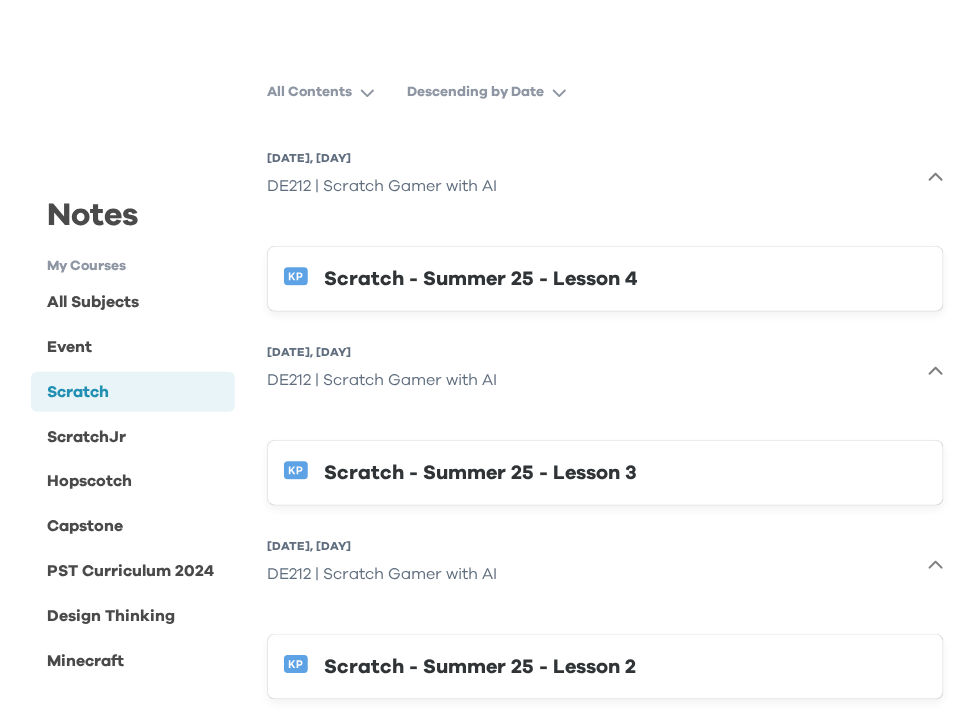 click on "Scratch - Summer 25 - Lesson 4" at bounding box center (605, 279) 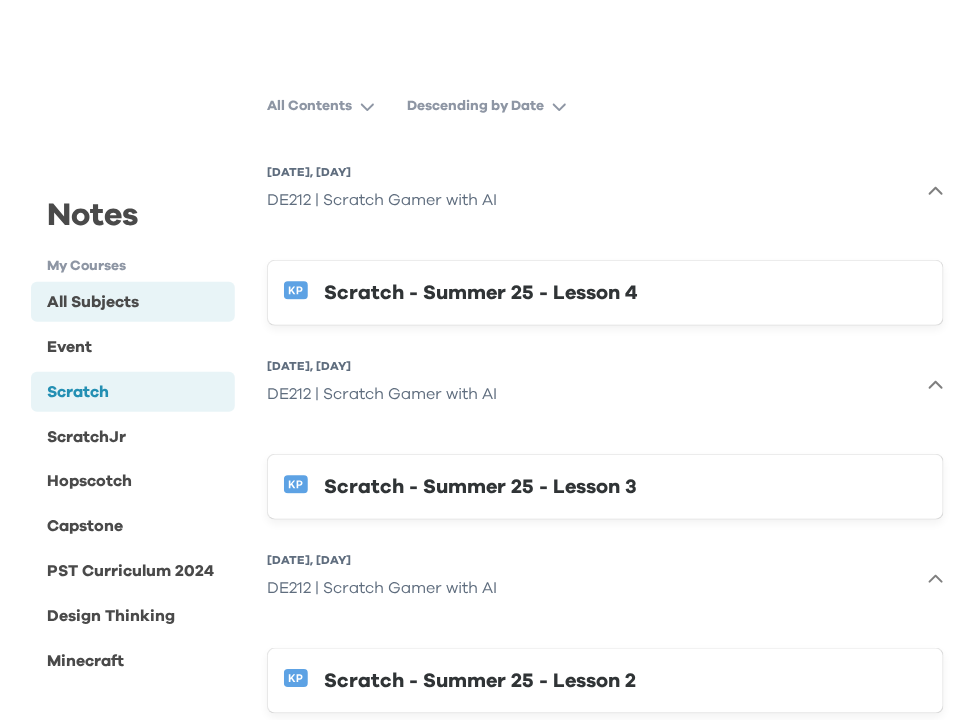 scroll, scrollTop: 0, scrollLeft: 0, axis: both 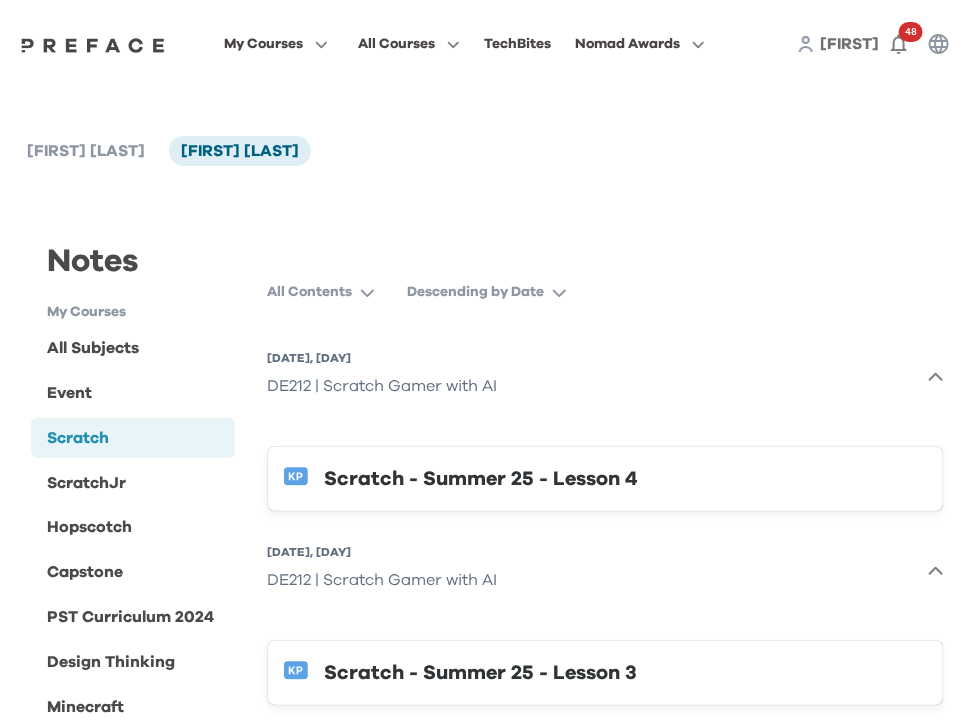 click on "Notes My Courses All Subjects Event Scratch ScratchJr Hopscotch Capstone PST Curriculum 2024 Design Thinking Minecraft" at bounding box center (133, 484) 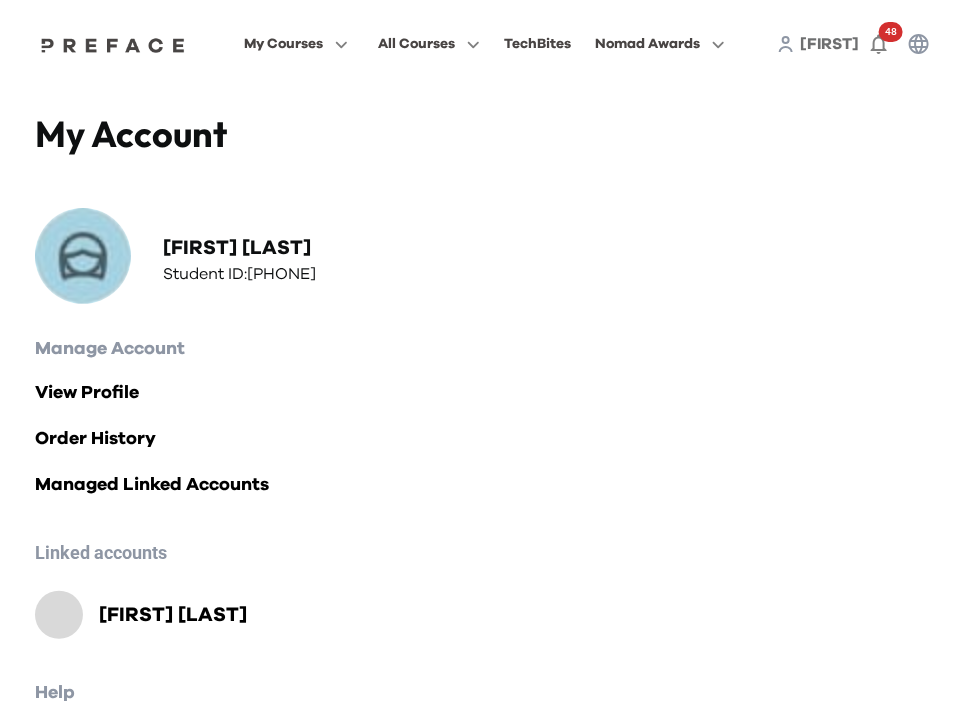 click on "[FIRST]" at bounding box center (829, 44) 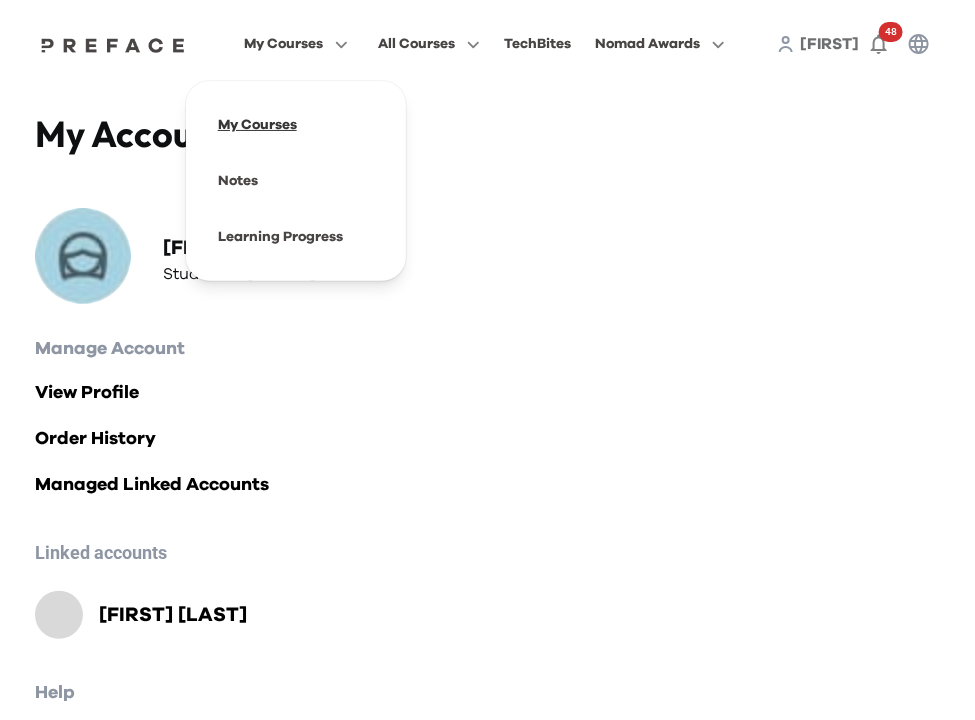 click at bounding box center [296, 125] 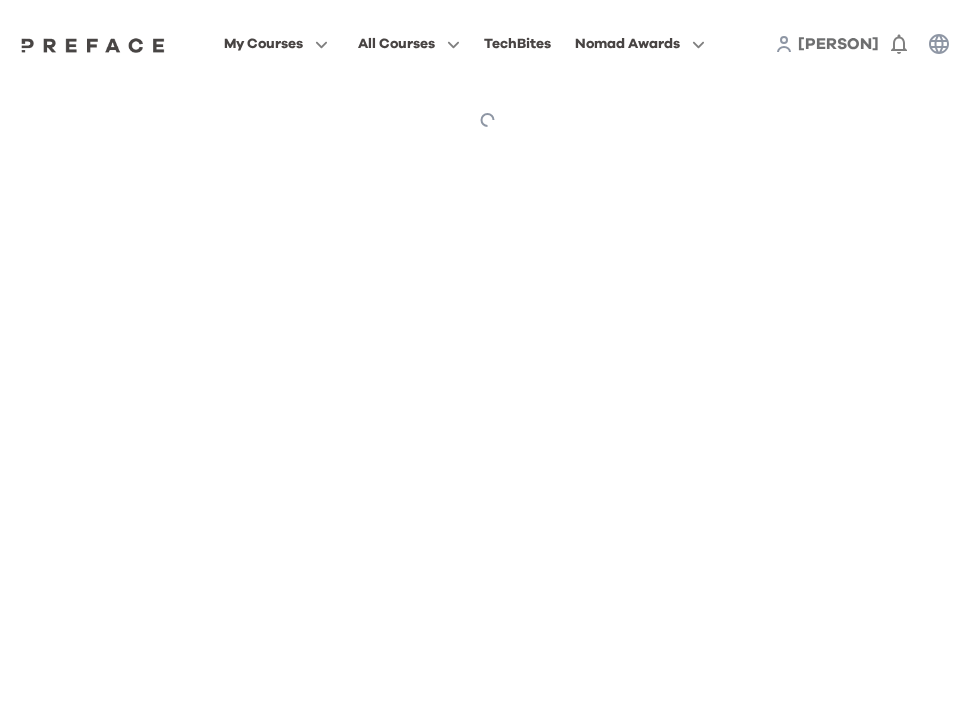 scroll, scrollTop: 0, scrollLeft: 0, axis: both 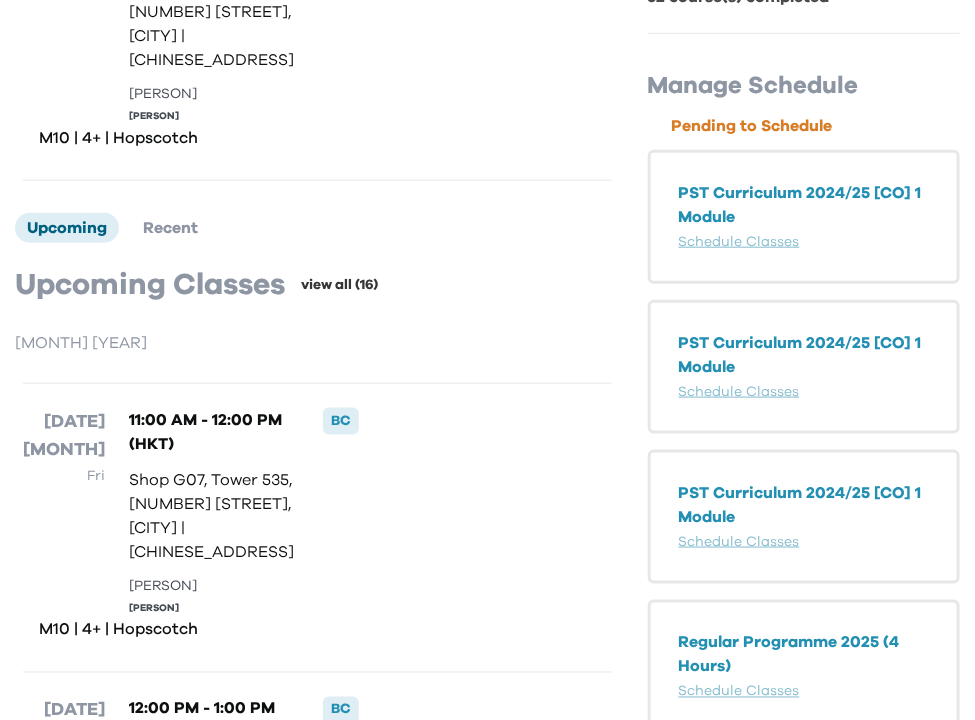 click on "view all (16)" at bounding box center [339, 285] 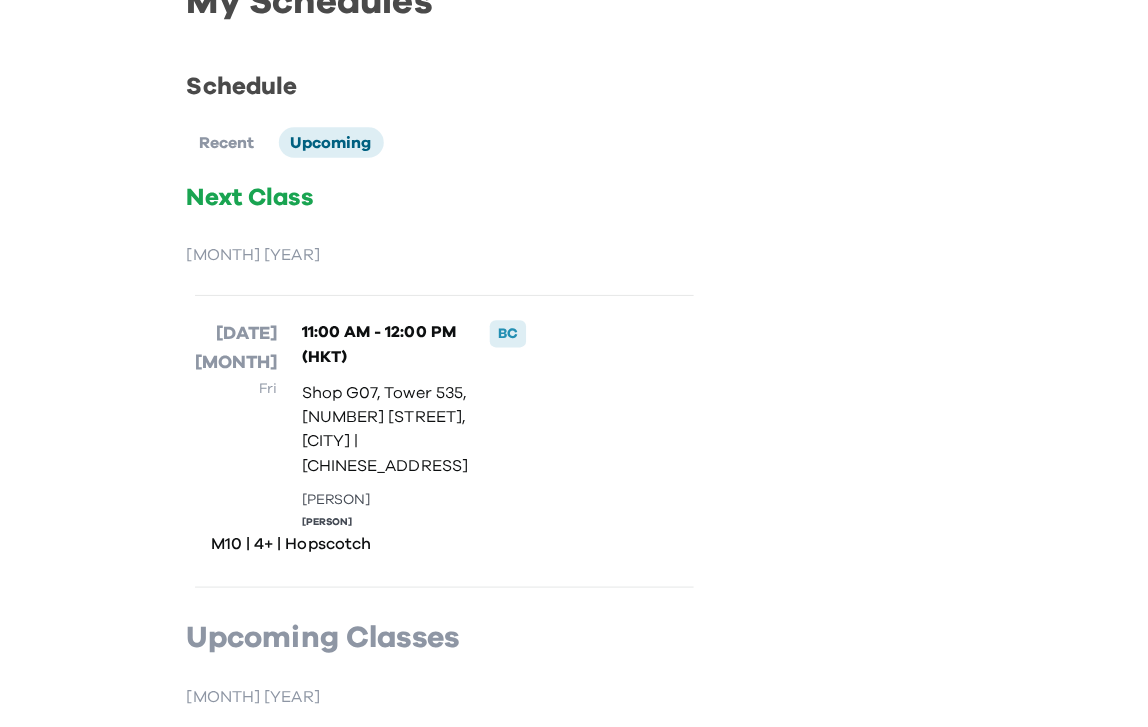 scroll, scrollTop: 0, scrollLeft: 0, axis: both 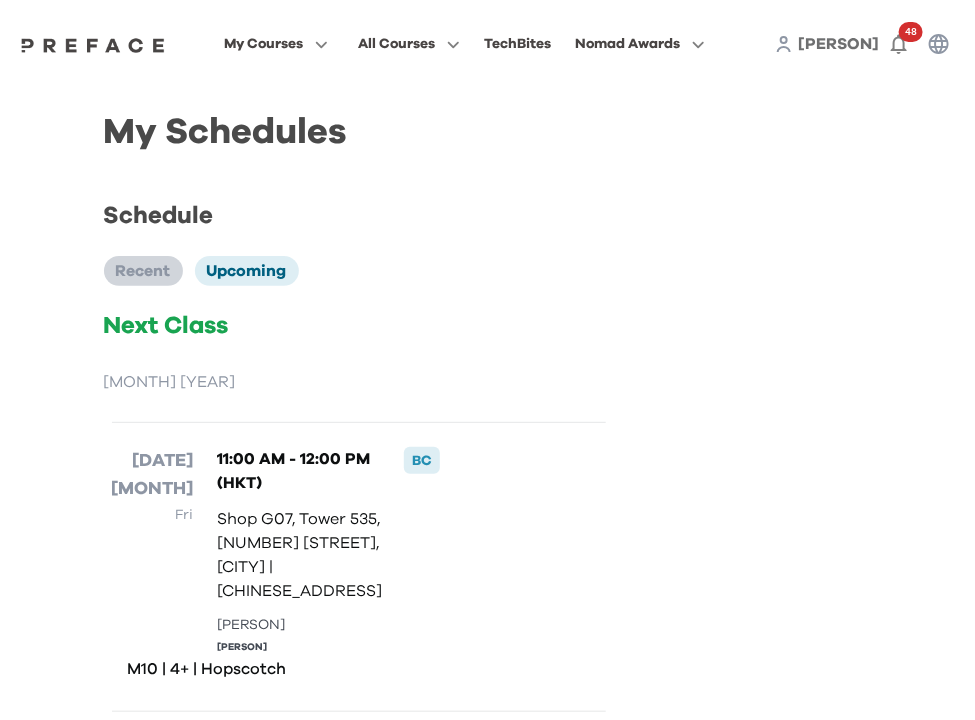 click on "Recent" at bounding box center [143, 271] 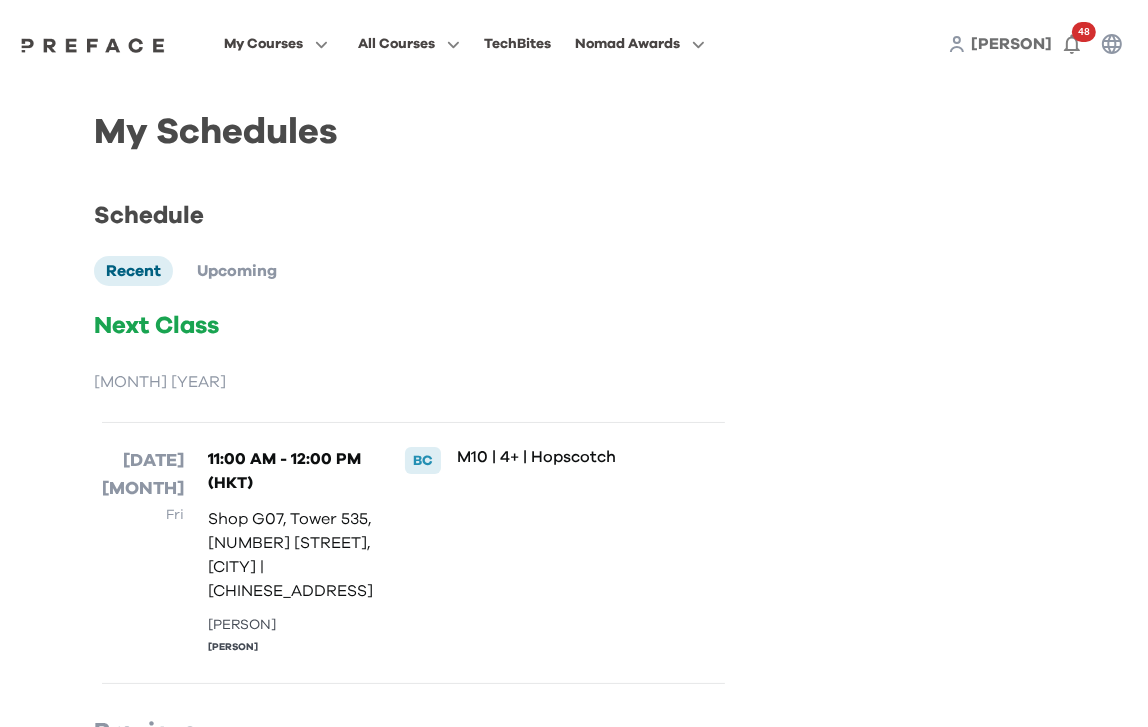 click on "Schedule Recent Upcoming Next Class July 2025 18 Jul Fri 11:00 AM - 12:00 PM (HKT) Shop G07, Tower 535, 535 Jaffe Road, Causeway Bay | 銅鑼灣謝斐道535號Tower 535 地下G07號舖 Darrel Kwai Theo Cheung BC M10 | 4+ | Hopscotch Previous July 2025 10 Jul Thu 4:00 PM - 5:00 PM (HKT) Shop G07, Tower 535, 535 Jaffe Road, Causeway Bay | 銅鑼灣謝斐道535號Tower 535 地下G07號舖 Falak Zehra Theo Cheung BC DE212 | Scratch Gamer with AI Notes · Projects 10 Jul Thu 3:00 PM - 4:00 PM (HKT) Shop G07, Tower 535, 535 Jaffe Road, Causeway Bay | 銅鑼灣謝斐道535號Tower 535 地下G07號舖 Sally Lo Theo Cheung BC DE222 | AI Tech Influencer for 6+ Full Notes · Projects 9 Jul Wed 4:00 PM - 5:00 PM (HKT) Shop G07, Tower 535, 535 Jaffe Road, Causeway Bay | 銅鑼灣謝斐道535號Tower 535 地下G07號舖 Falak Zehra Theo Cheung BC DE212 | Scratch Gamer with AI Notes · Projects 9 Jul Wed 3:00 PM - 4:00 PM (HKT) Sally Lo Theo Cheung BC DE222 | AI Tech Influencer for 6+ Full Notes · Projects 8 Jul Tue BC ·" at bounding box center [413, 1167] 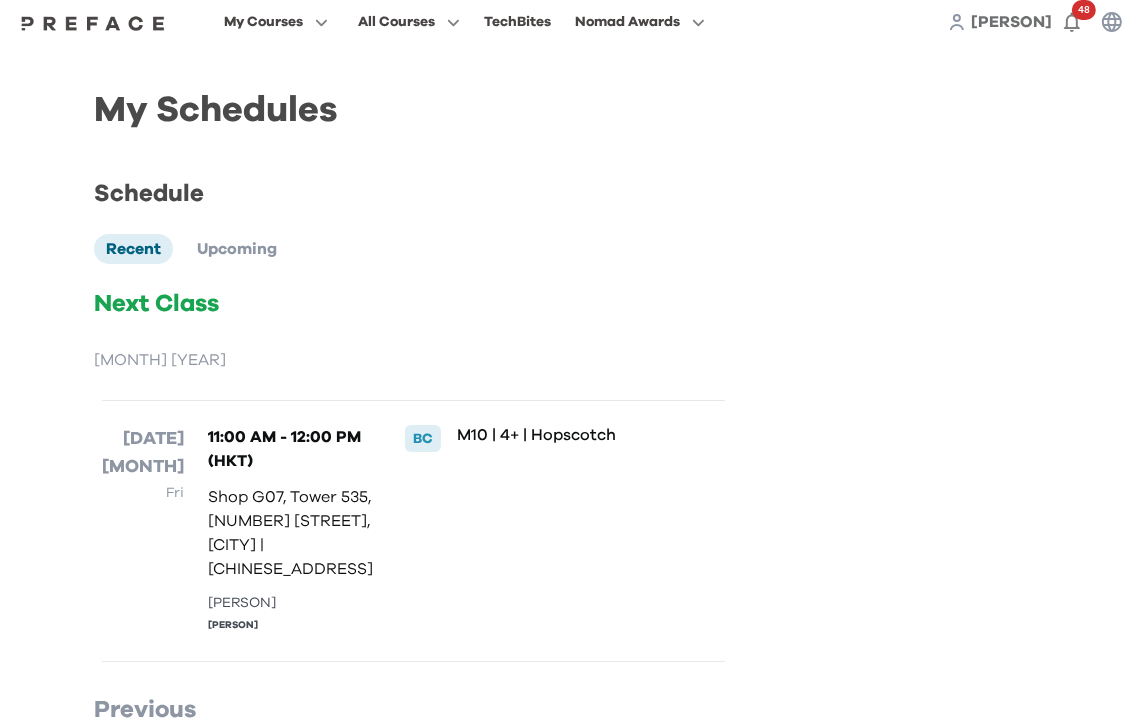 scroll, scrollTop: 0, scrollLeft: 0, axis: both 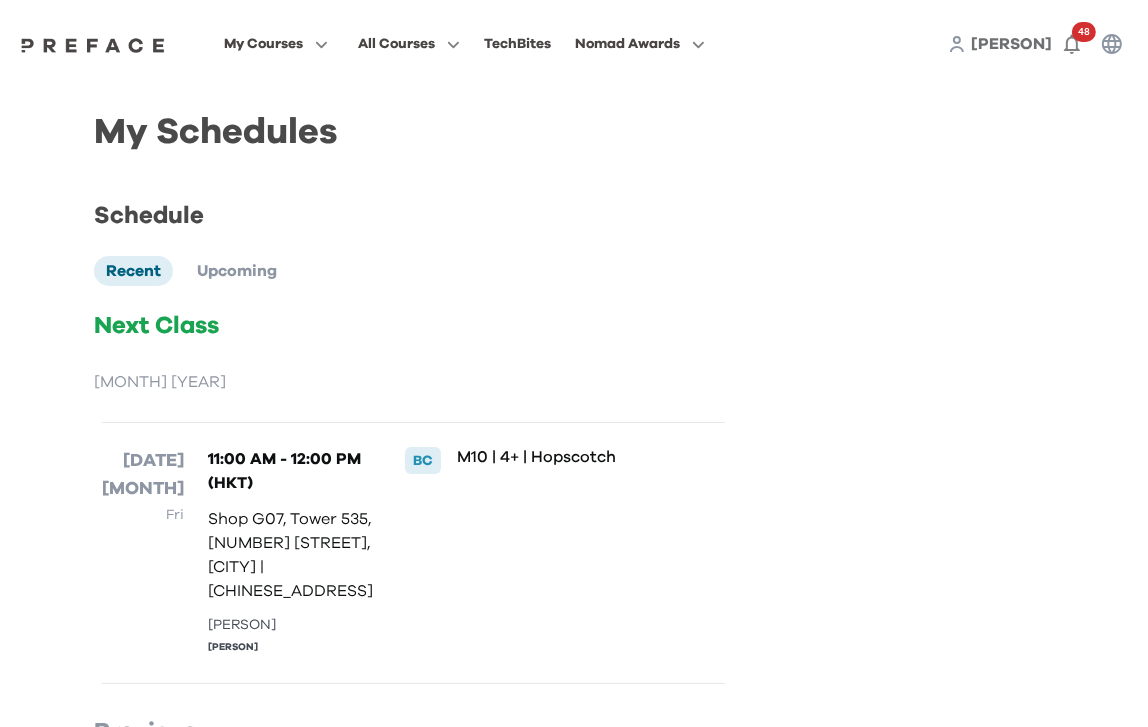 click on "Schedule Recent Upcoming Next Class July 2025 18 Jul Fri 11:00 AM - 12:00 PM (HKT) Shop G07, Tower 535, 535 Jaffe Road, Causeway Bay | 銅鑼灣謝斐道535號Tower 535 地下G07號舖 Darrel Kwai Theo Cheung BC M10 | 4+ | Hopscotch Previous July 2025 10 Jul Thu 4:00 PM - 5:00 PM (HKT) Shop G07, Tower 535, 535 Jaffe Road, Causeway Bay | 銅鑼灣謝斐道535號Tower 535 地下G07號舖 Falak Zehra Theo Cheung BC DE212 | Scratch Gamer with AI Notes · Projects 10 Jul Thu 3:00 PM - 4:00 PM (HKT) Shop G07, Tower 535, 535 Jaffe Road, Causeway Bay | 銅鑼灣謝斐道535號Tower 535 地下G07號舖 Sally Lo Theo Cheung BC DE222 | AI Tech Influencer for 6+ Full Notes · Projects 9 Jul Wed 4:00 PM - 5:00 PM (HKT) Shop G07, Tower 535, 535 Jaffe Road, Causeway Bay | 銅鑼灣謝斐道535號Tower 535 地下G07號舖 Falak Zehra Theo Cheung BC DE212 | Scratch Gamer with AI Notes · Projects 9 Jul Wed 3:00 PM - 4:00 PM (HKT) Sally Lo Theo Cheung BC DE222 | AI Tech Influencer for 6+ Full Notes · Projects 8 Jul Tue BC ·" at bounding box center (413, 1167) 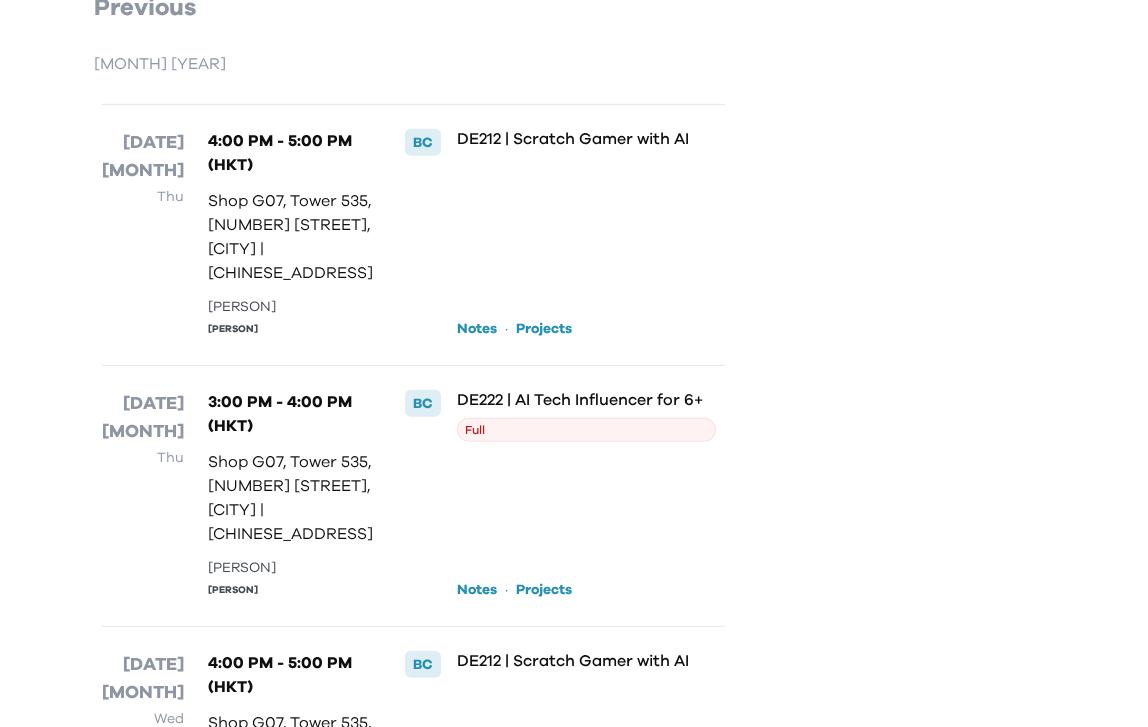 scroll, scrollTop: 725, scrollLeft: 0, axis: vertical 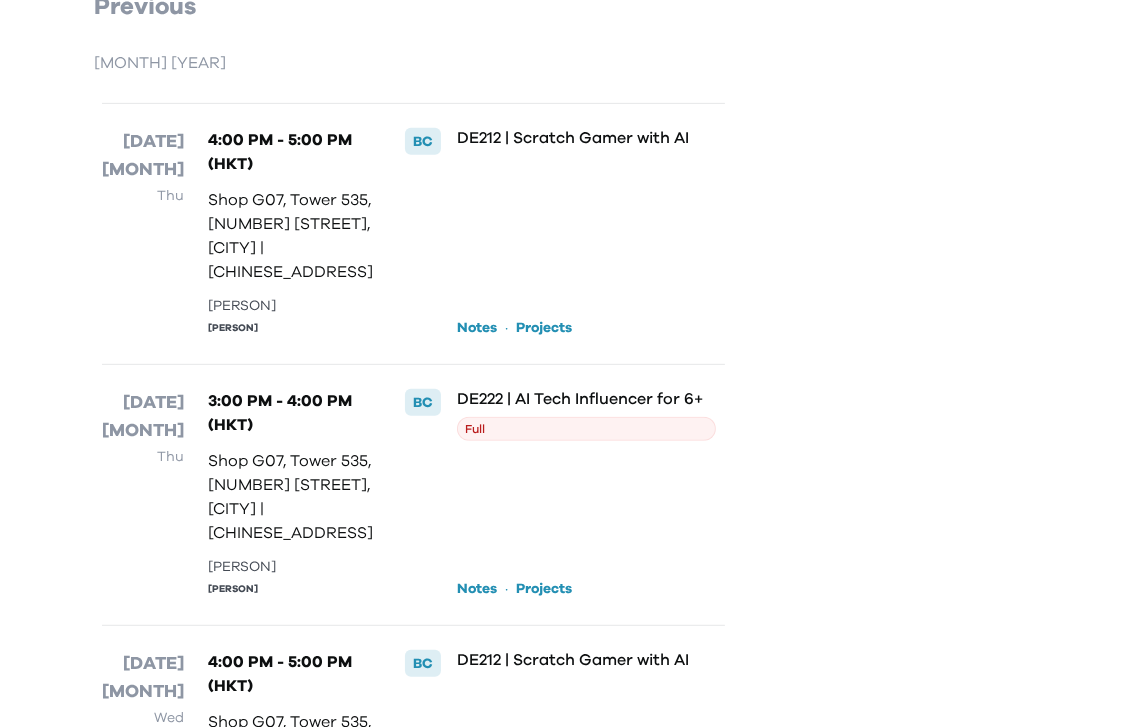 click on "DE222 | AI Tech Influencer for 6+ Full Notes · Projects" at bounding box center [586, 495] 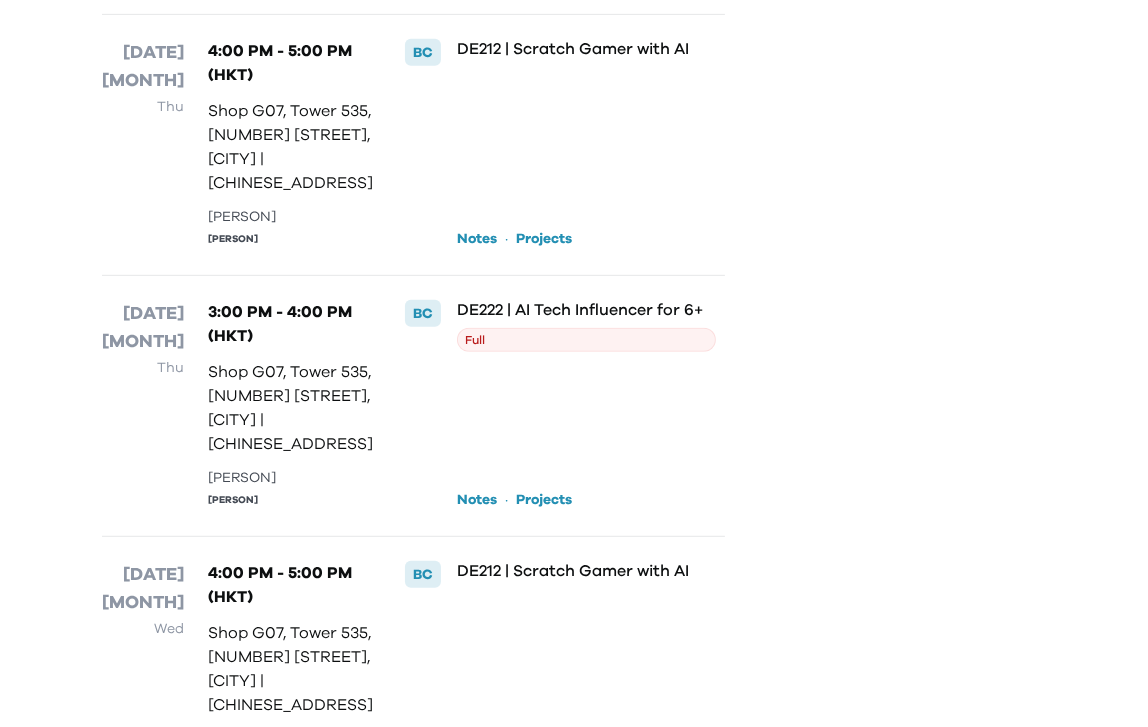 scroll, scrollTop: 815, scrollLeft: 0, axis: vertical 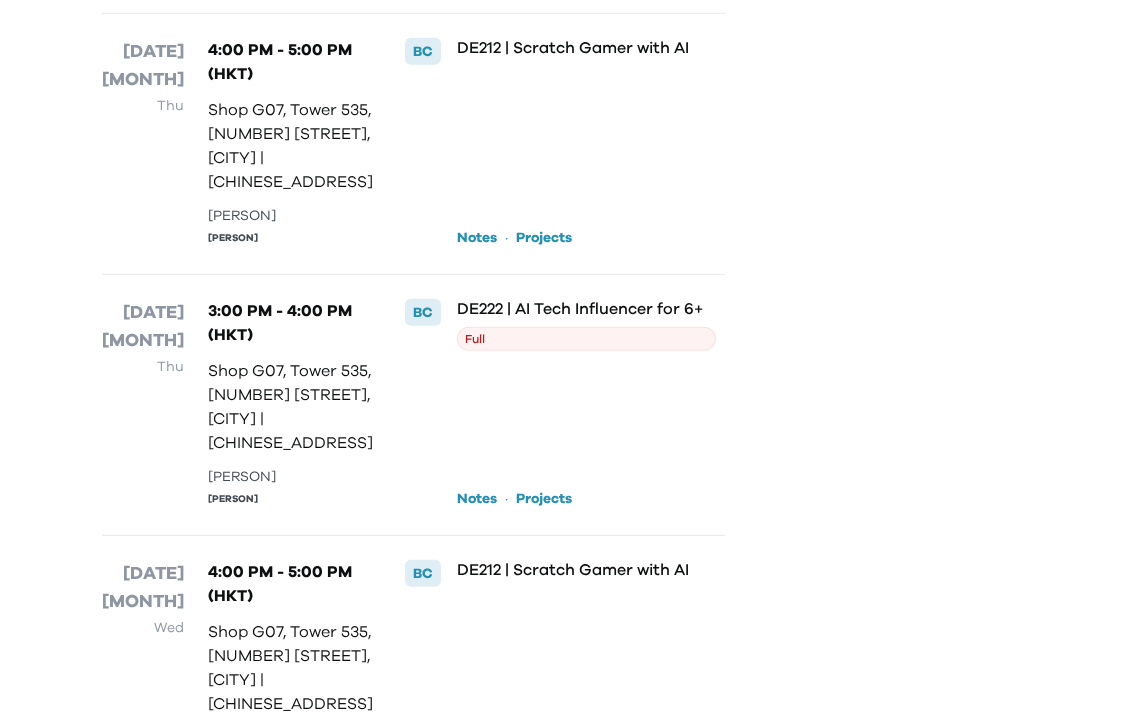 click on "Projects" at bounding box center [544, 238] 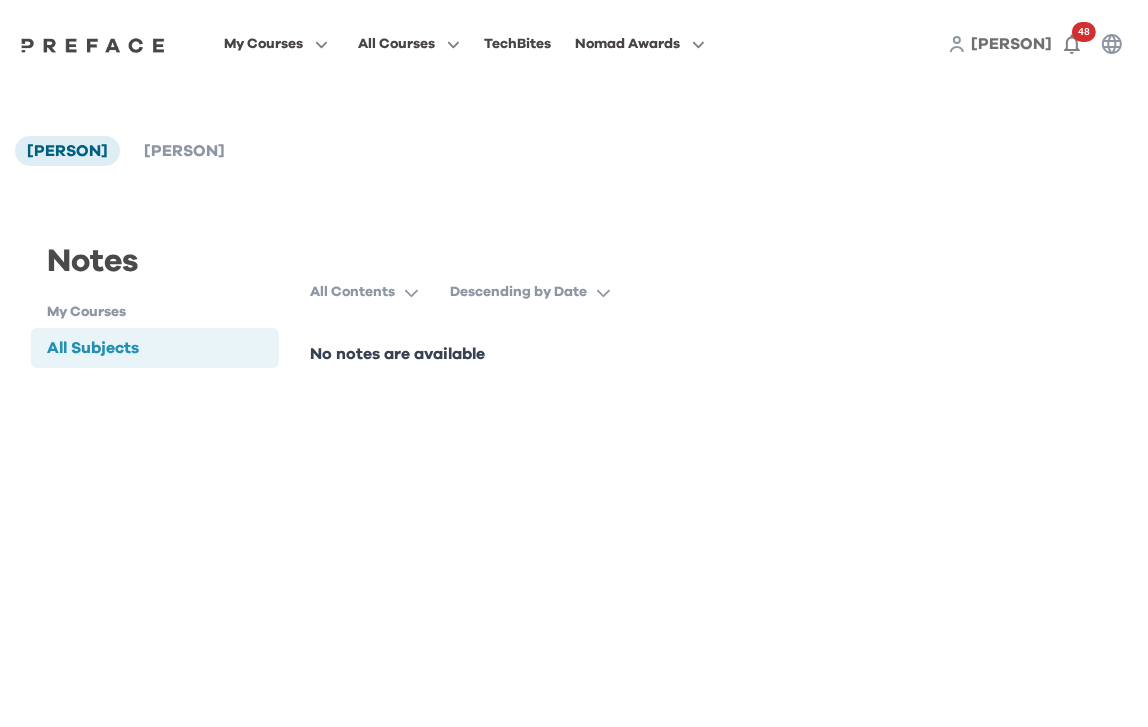 click on "My Courses" at bounding box center (163, 312) 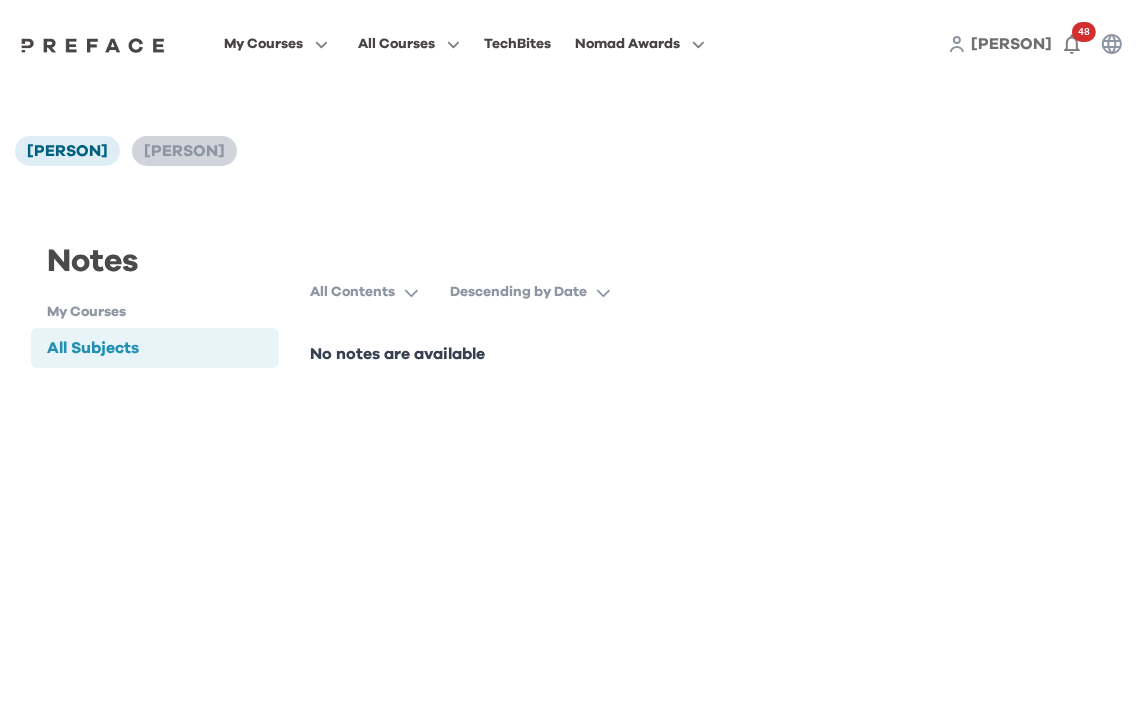 click on "[FIRST] [LAST]" at bounding box center [184, 151] 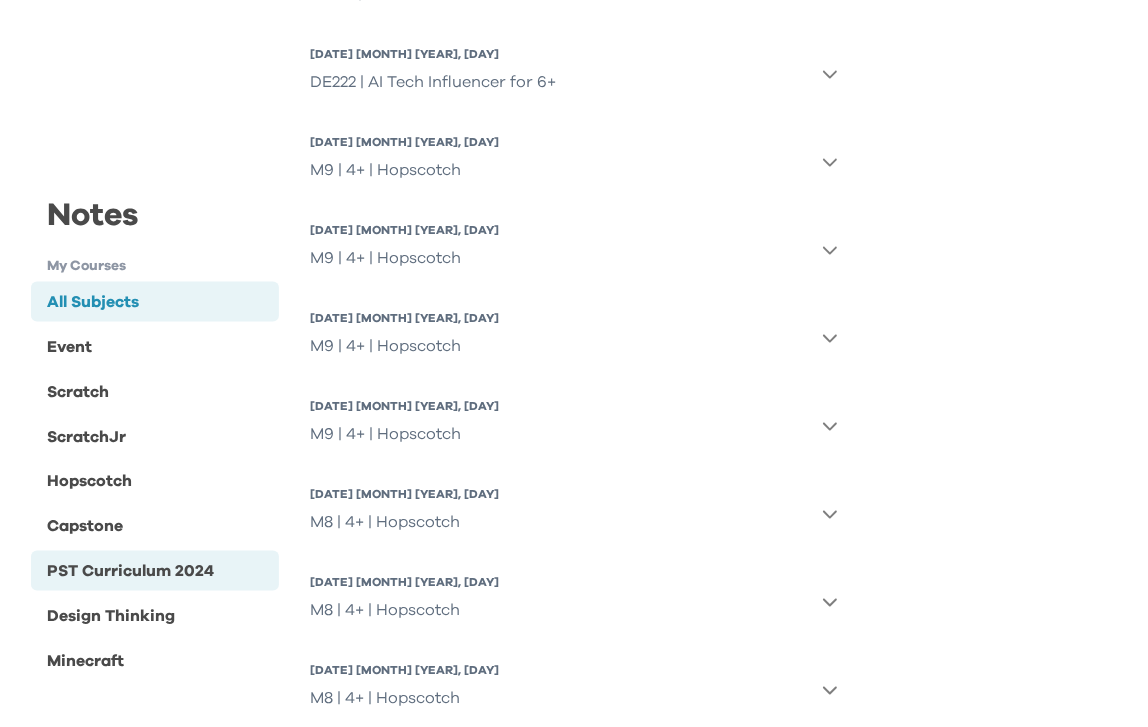 click on "PST Curriculum 2024" at bounding box center (130, 571) 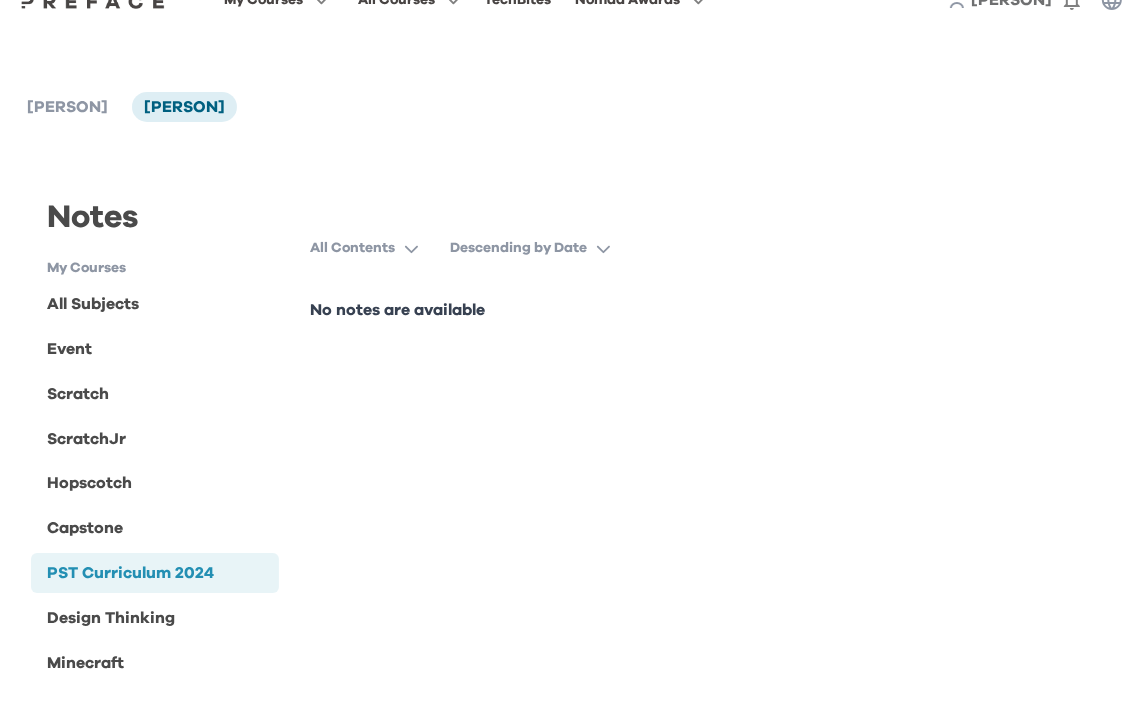 scroll, scrollTop: 43, scrollLeft: 0, axis: vertical 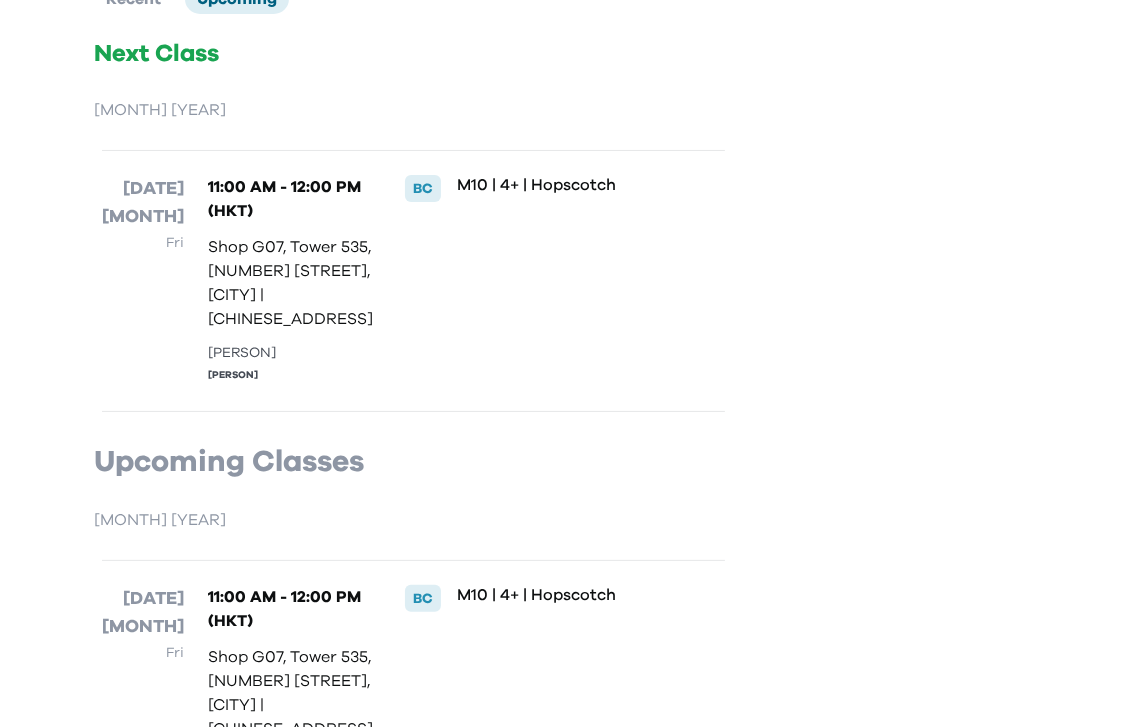 click on "M10 | 4+ | Hopscotch" at bounding box center [586, 281] 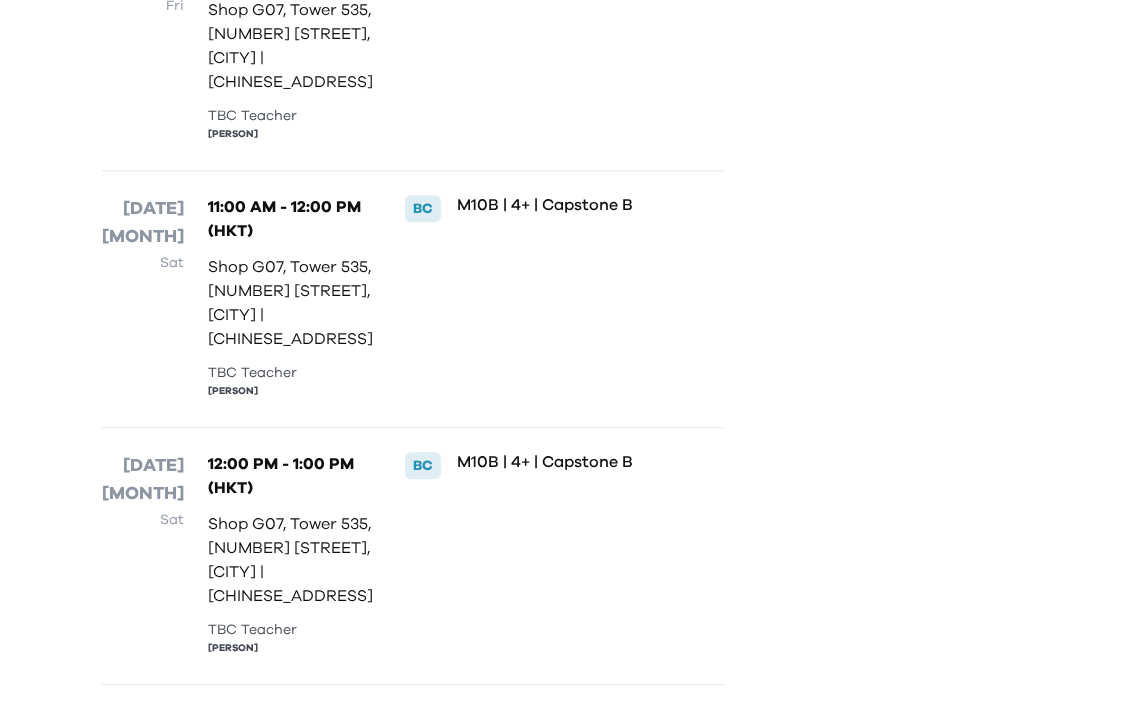 scroll, scrollTop: 5200, scrollLeft: 0, axis: vertical 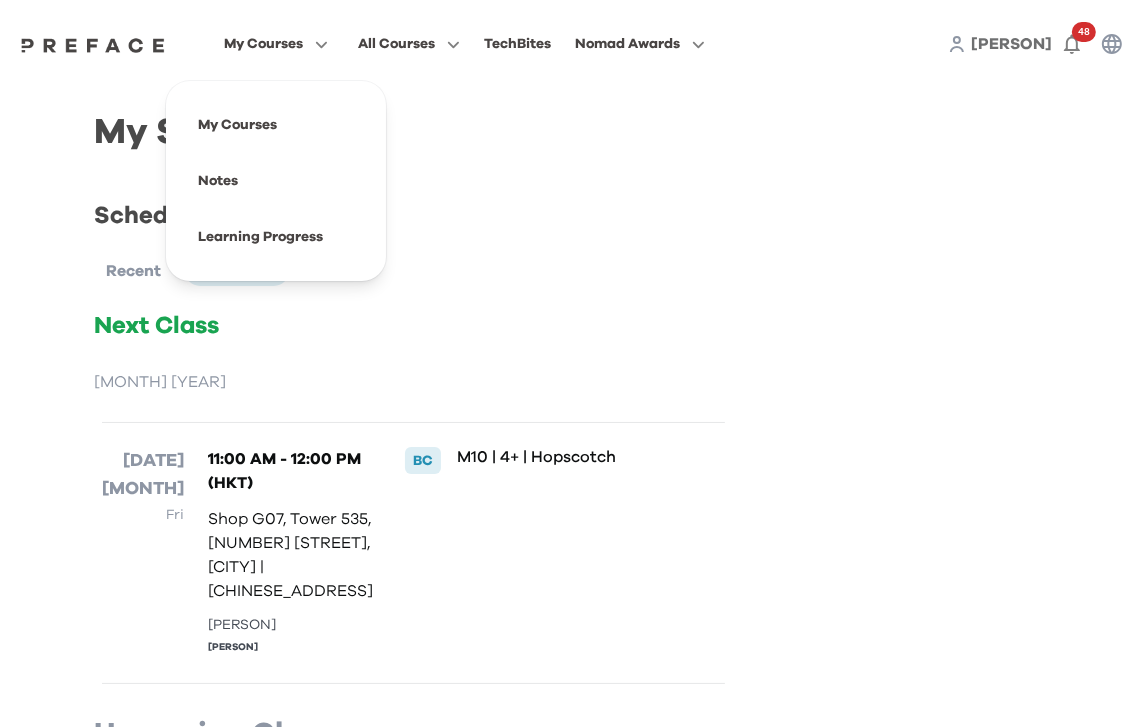 click on "My Courses" at bounding box center [276, 44] 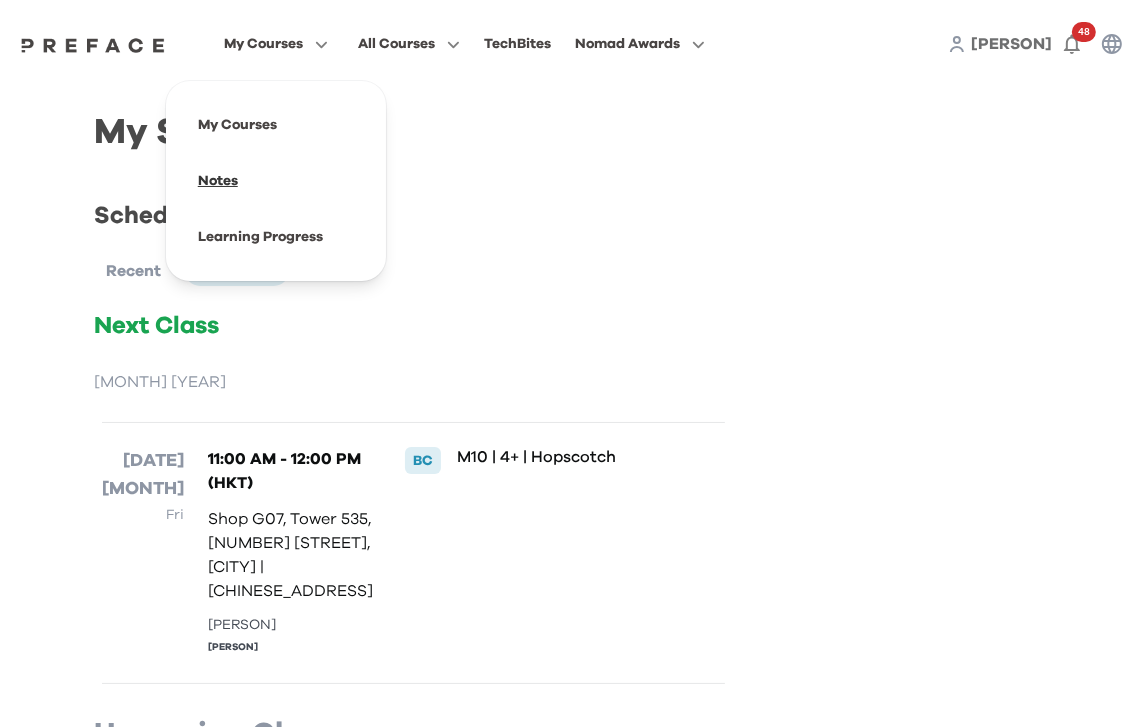 drag, startPoint x: 288, startPoint y: 175, endPoint x: 278, endPoint y: 178, distance: 10.440307 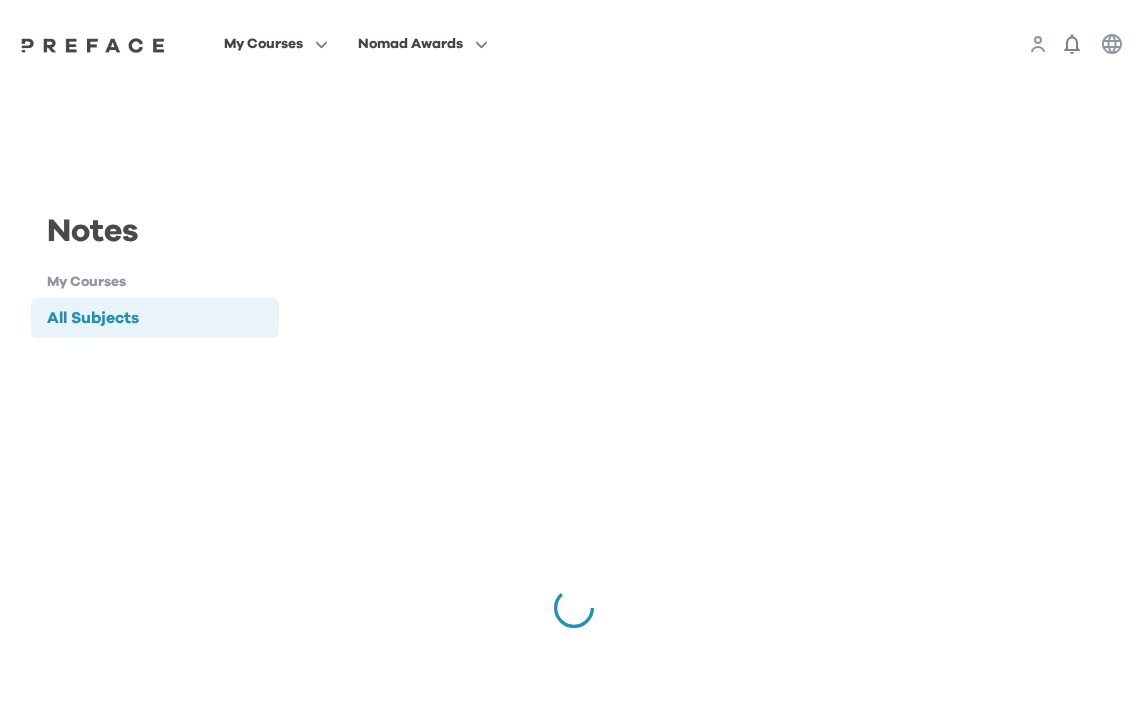 scroll, scrollTop: 0, scrollLeft: 0, axis: both 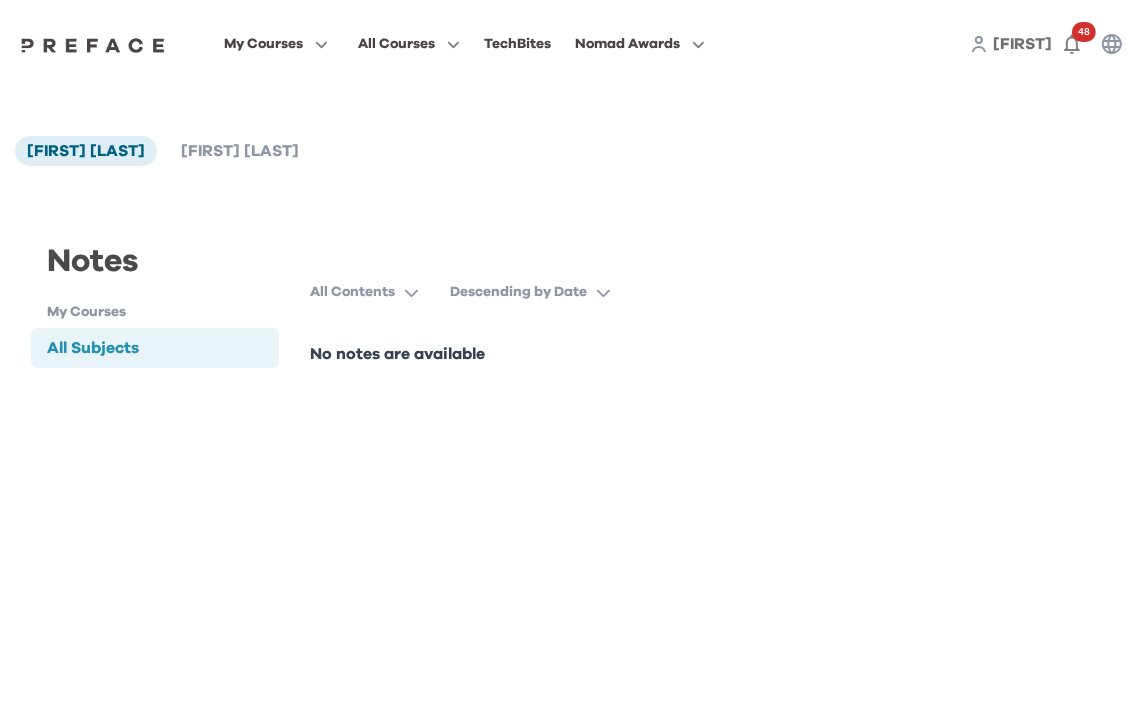 click on "My Courses" at bounding box center (276, 44) 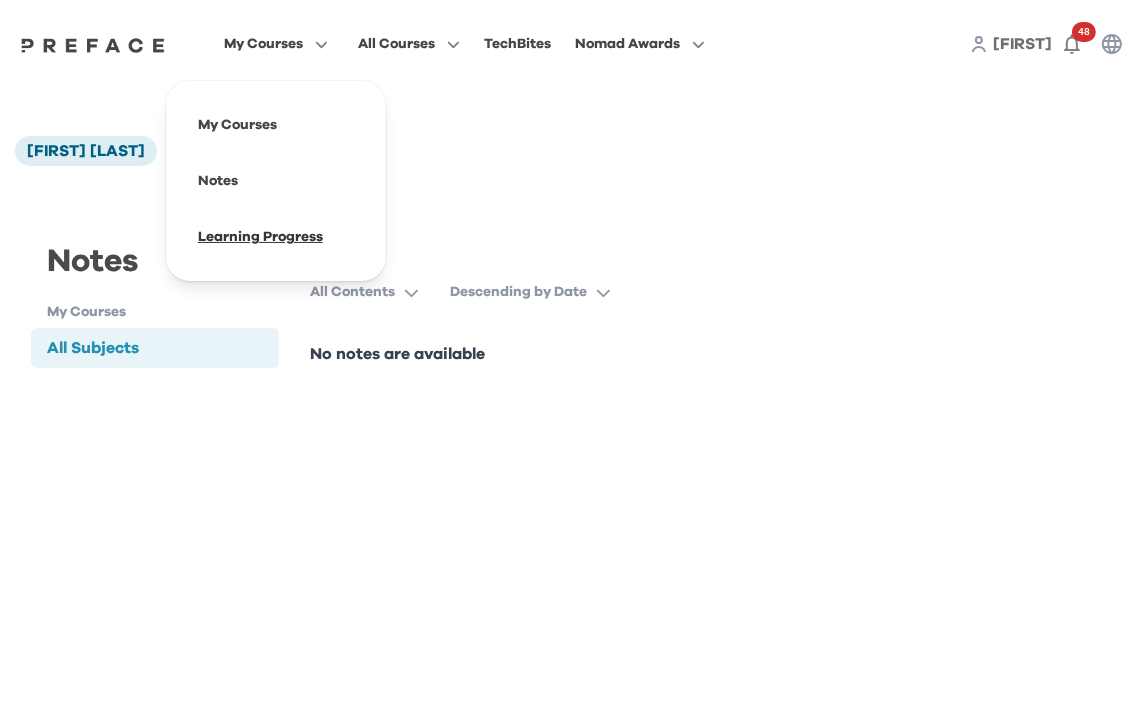 click at bounding box center [276, 237] 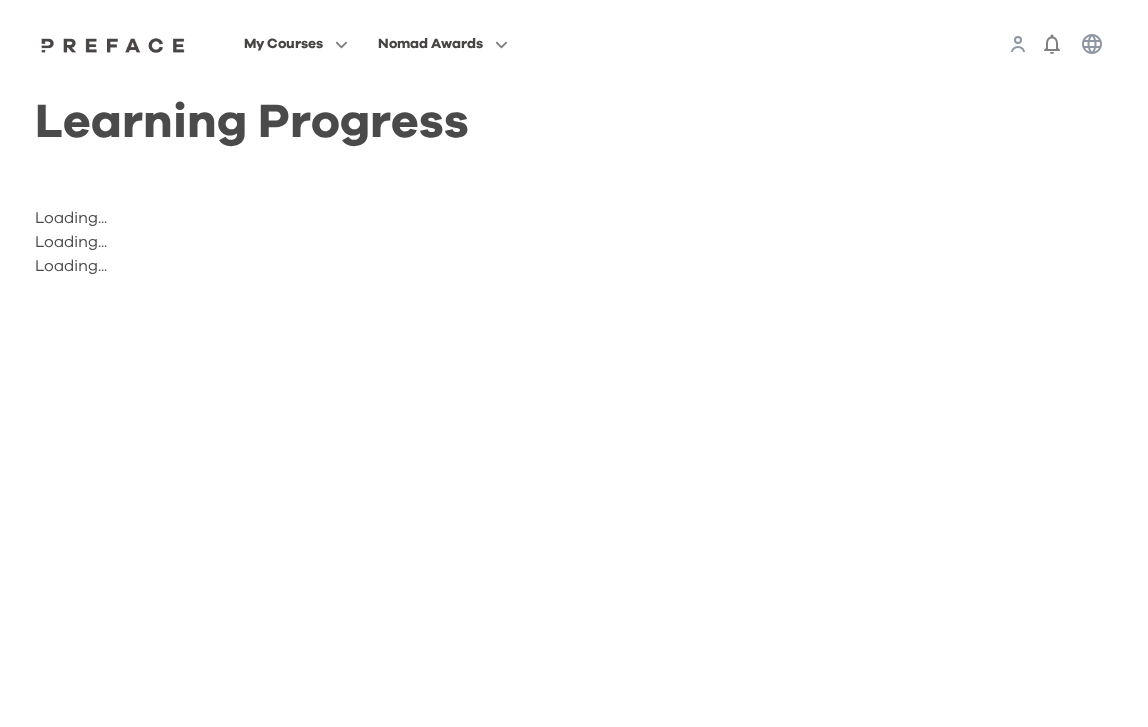 scroll, scrollTop: 0, scrollLeft: 0, axis: both 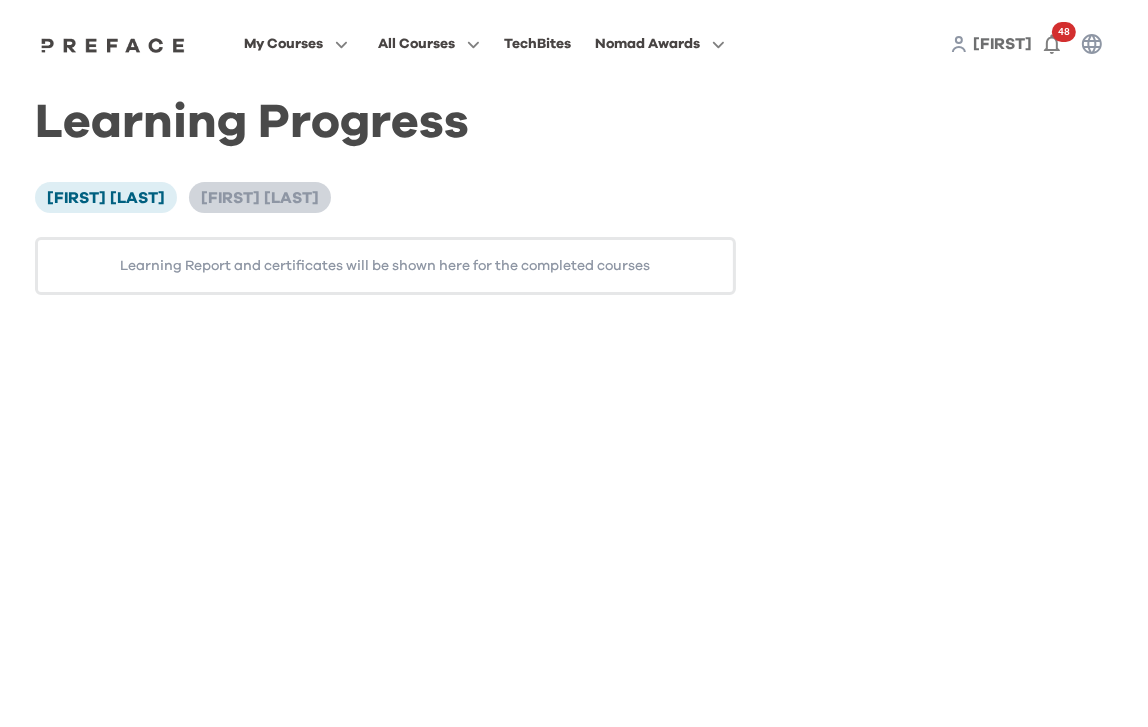 click on "[FIRST] [LAST]" at bounding box center [260, 198] 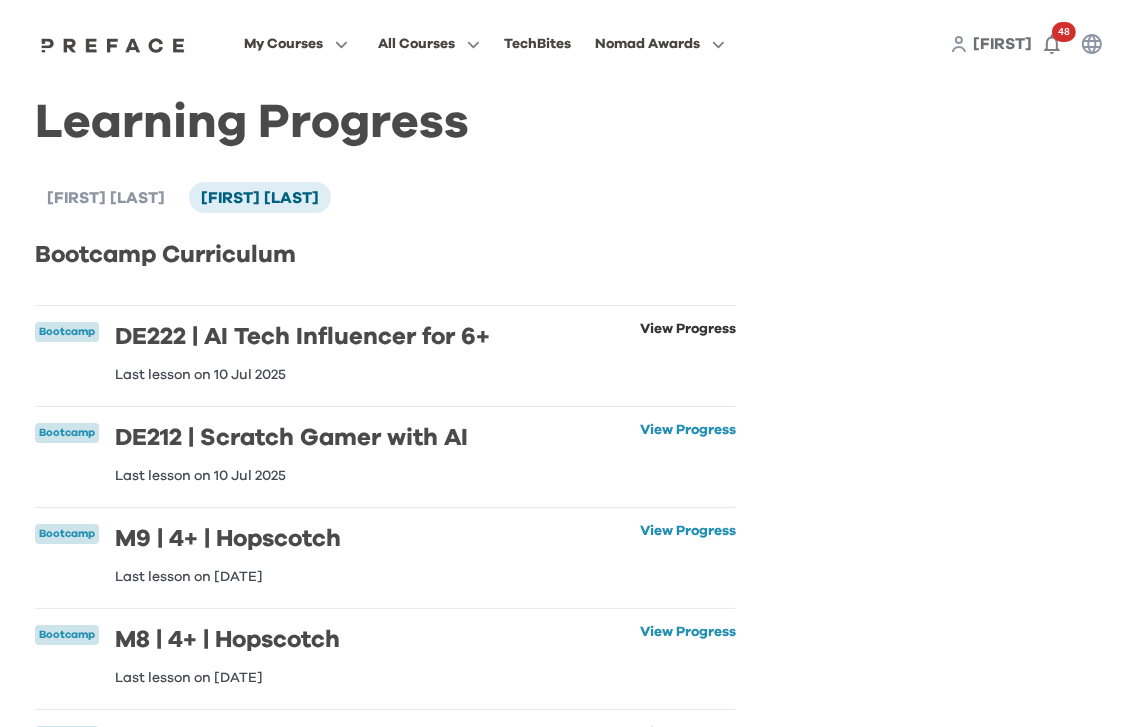 click on "View Progress" at bounding box center (688, 352) 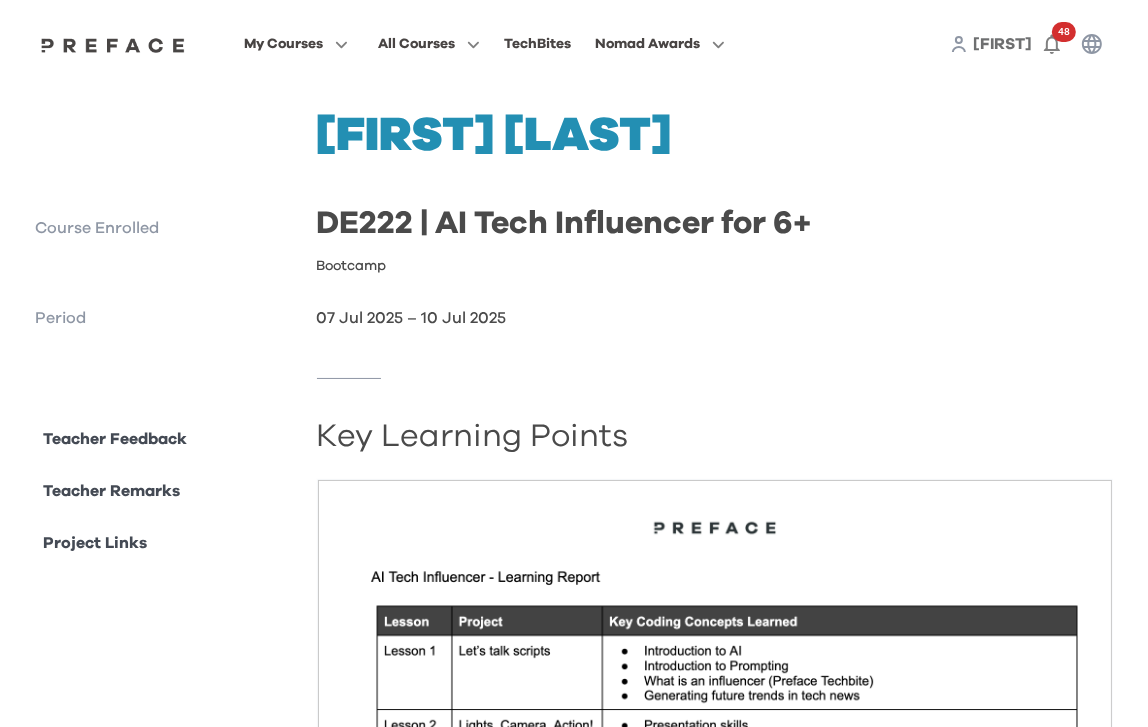 scroll, scrollTop: 0, scrollLeft: 0, axis: both 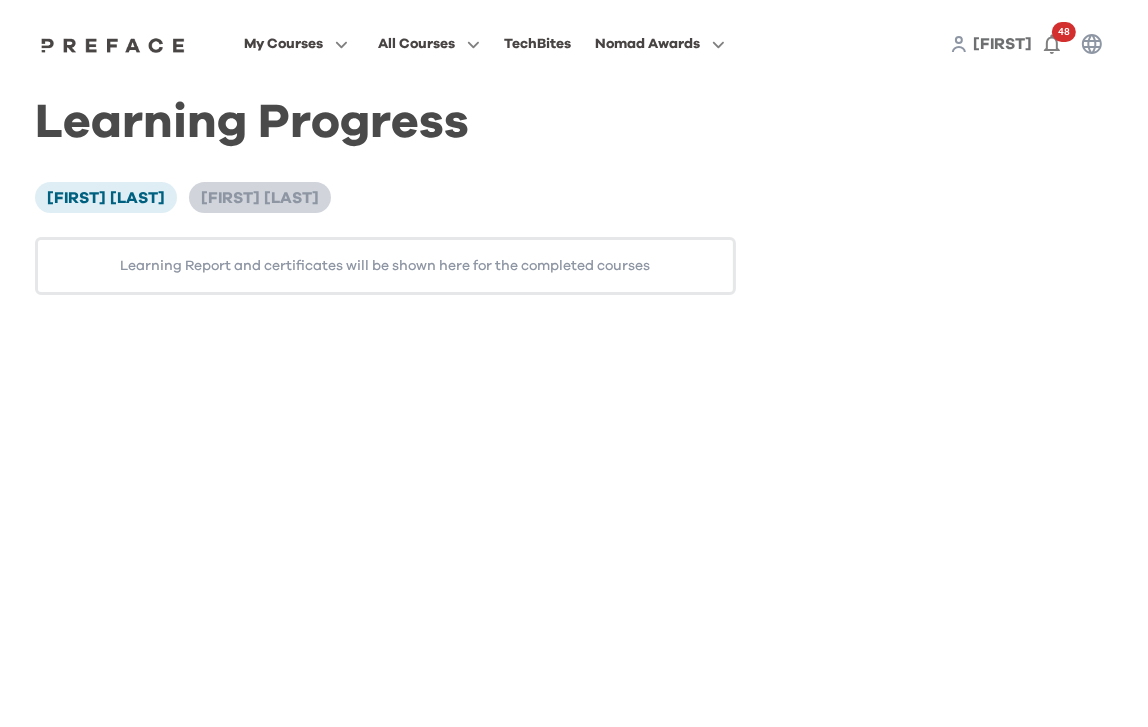 click on "[FIRST] [LAST]" at bounding box center [260, 198] 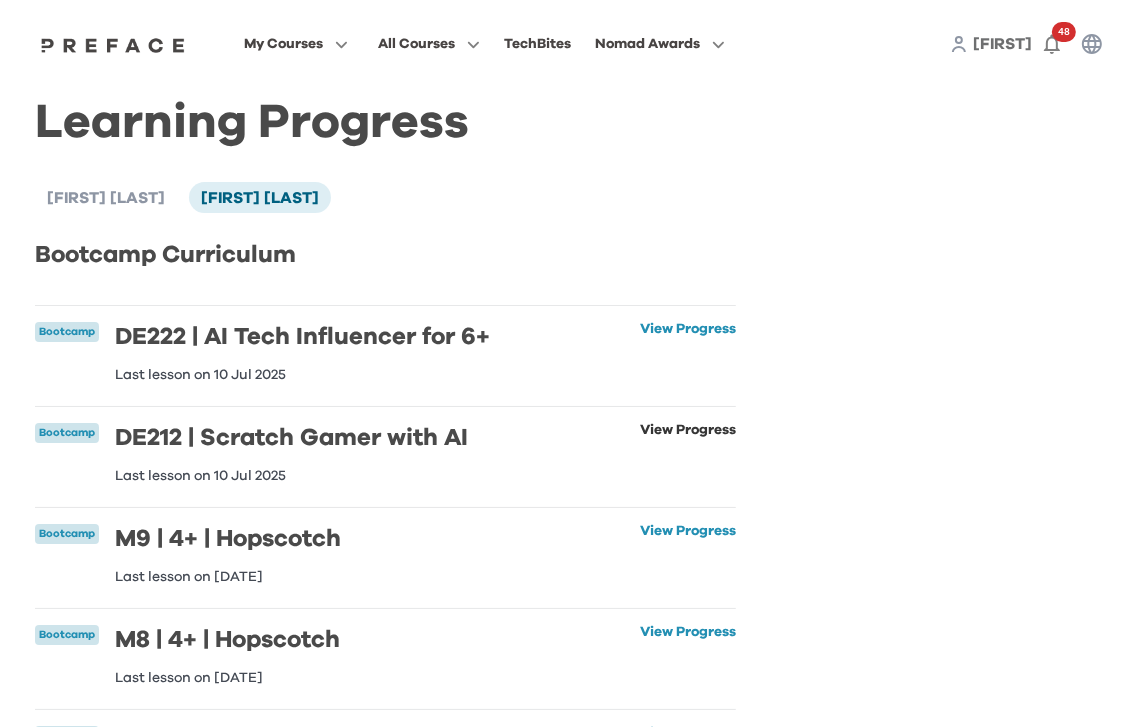 click on "View Progress" at bounding box center (688, 453) 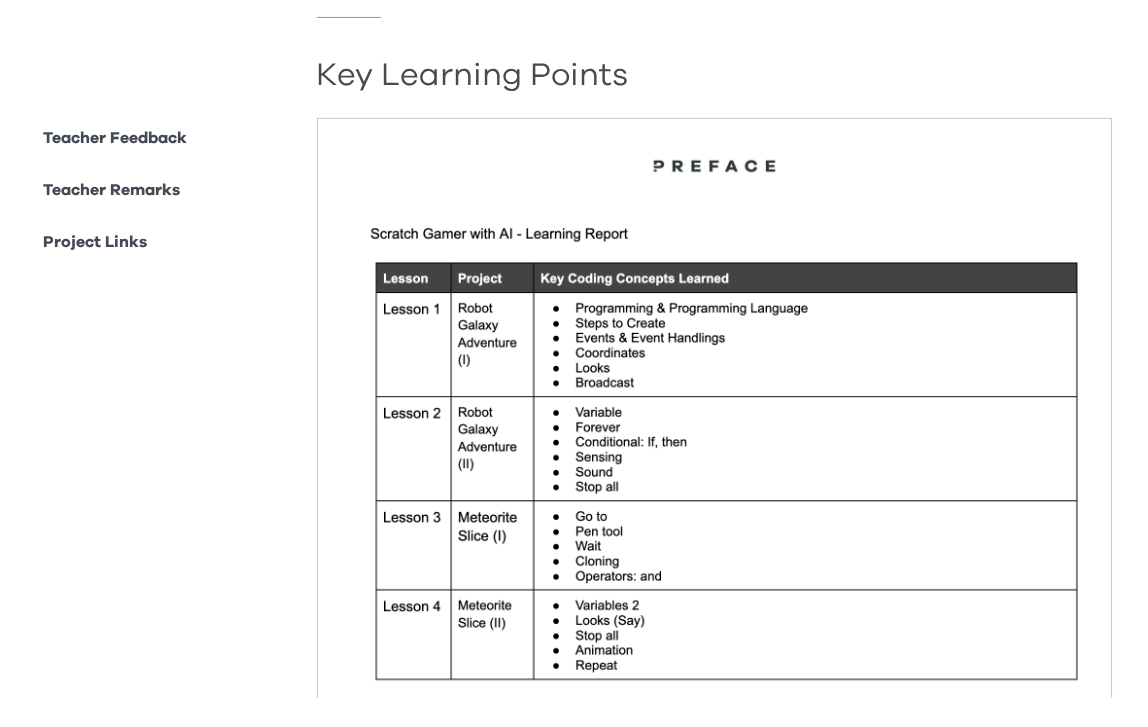 scroll, scrollTop: 362, scrollLeft: 0, axis: vertical 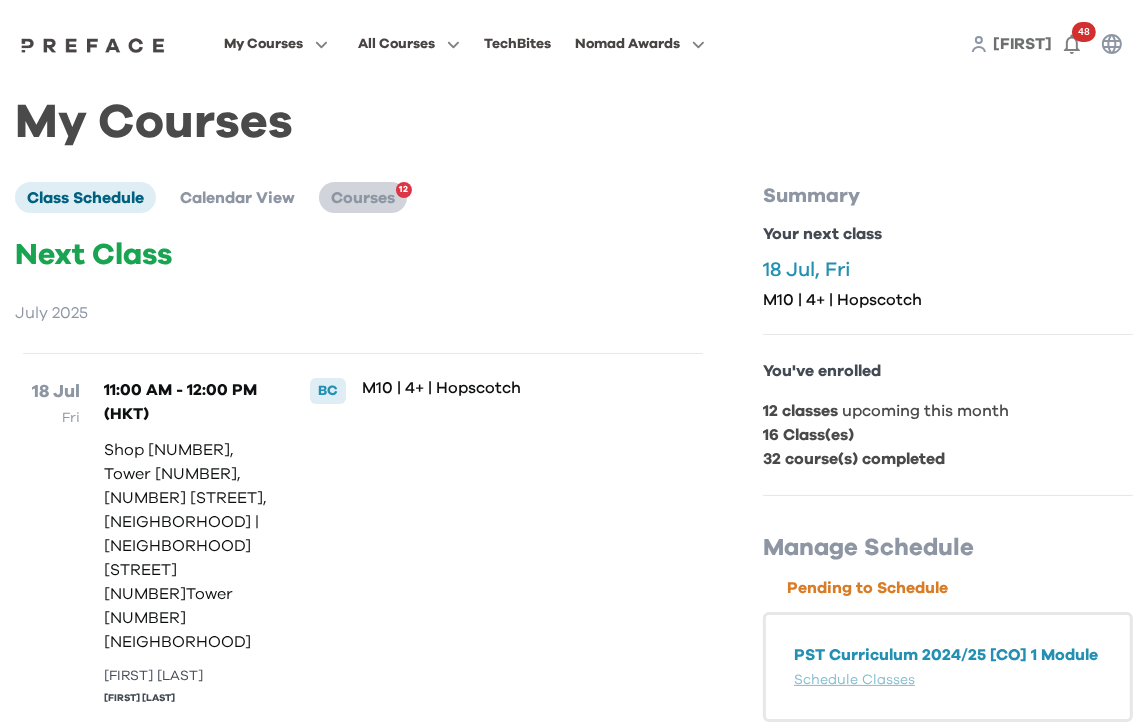 click on "Courses" at bounding box center (363, 198) 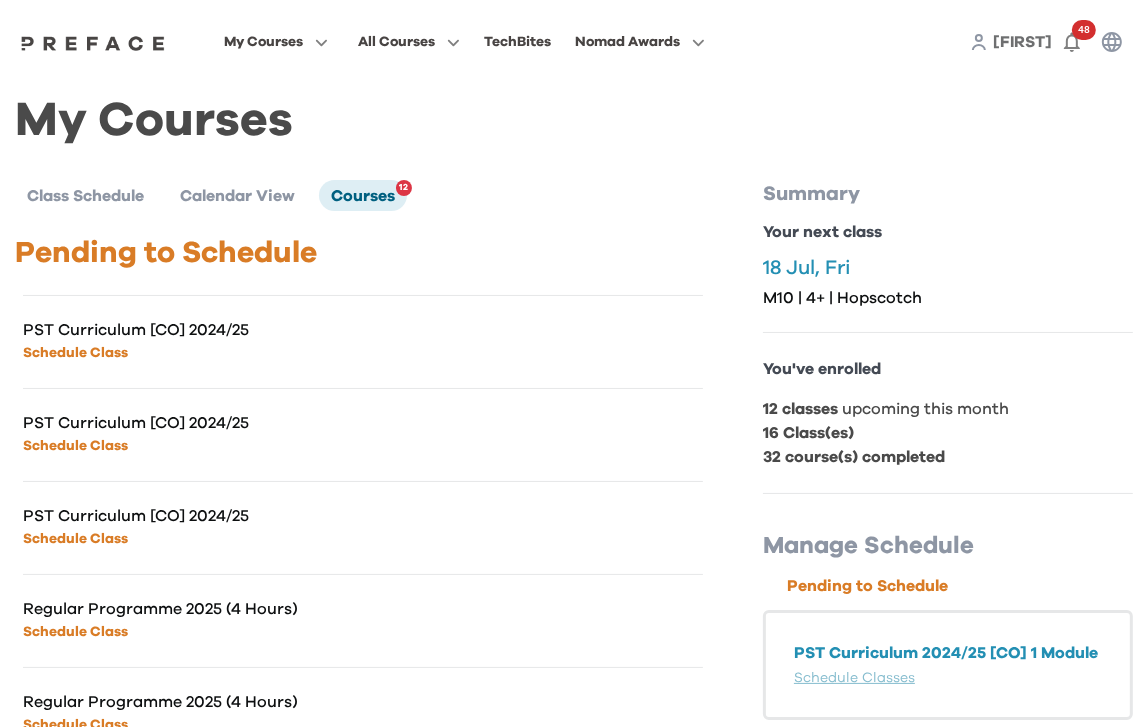 scroll, scrollTop: 0, scrollLeft: 0, axis: both 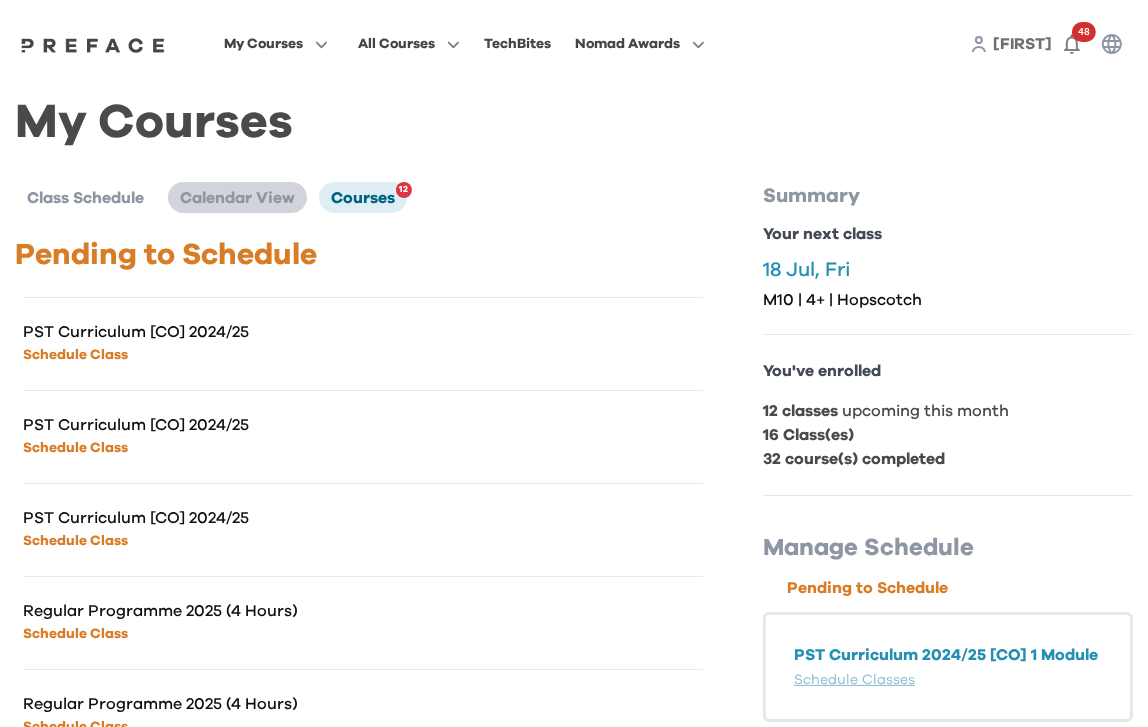 click on "Calendar View" at bounding box center [237, 198] 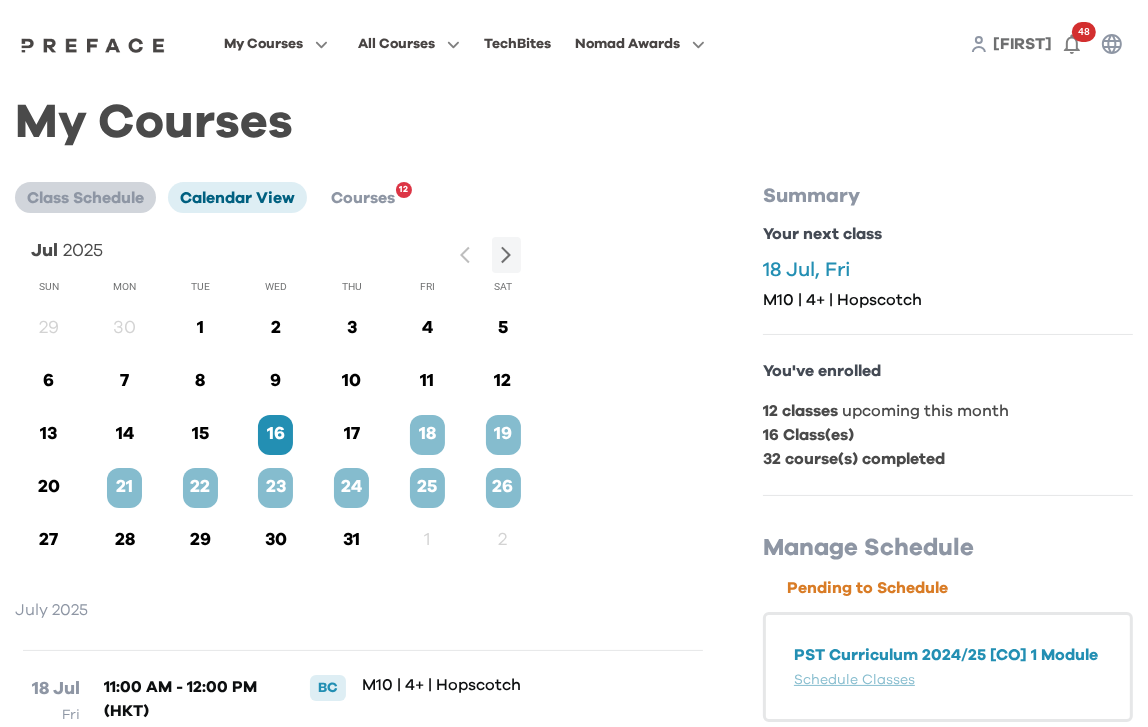 click on "Class Schedule" at bounding box center (85, 198) 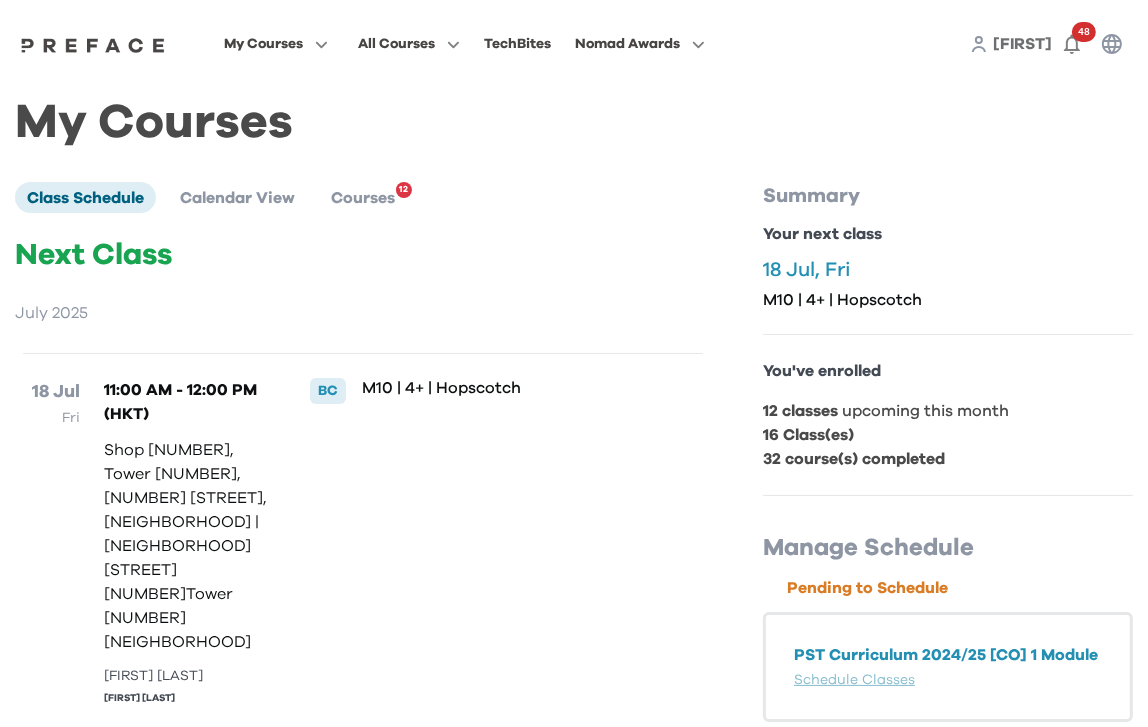 click on "My Courses" at bounding box center [263, 44] 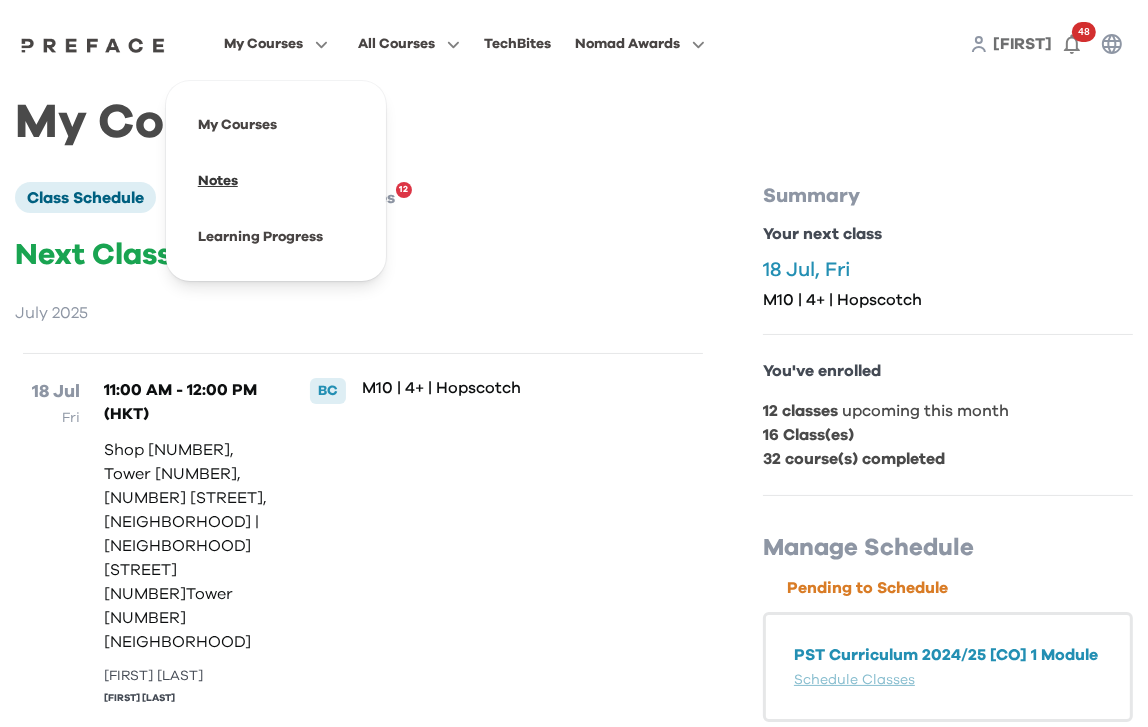 click at bounding box center [276, 181] 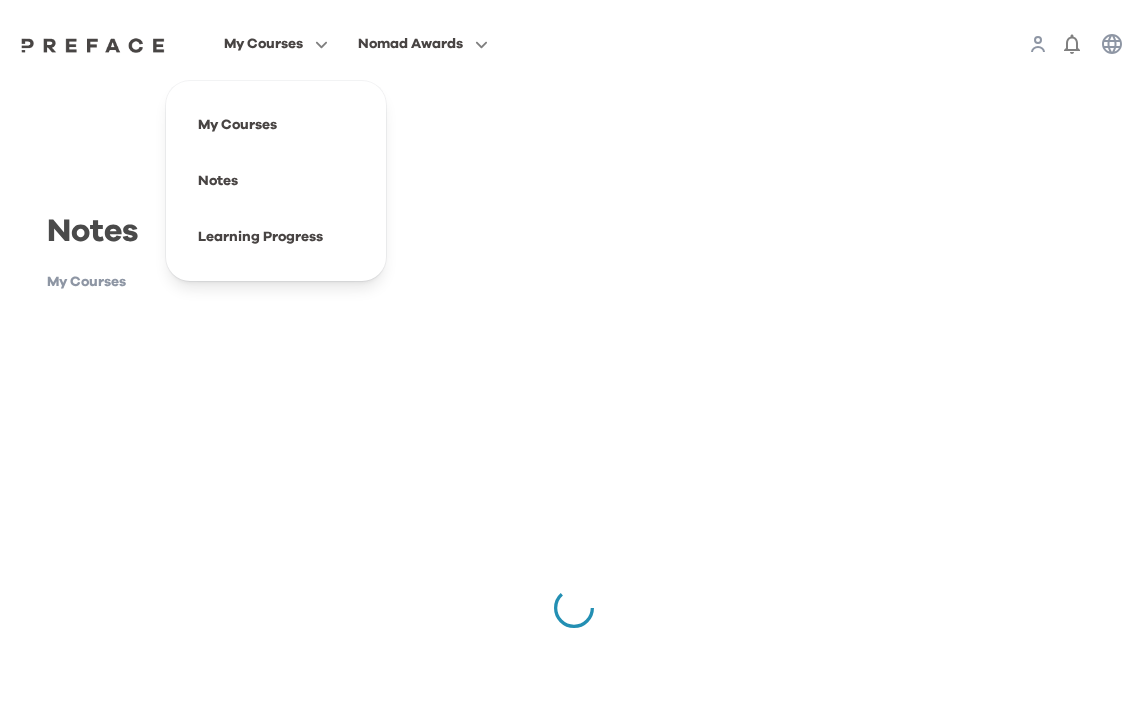 click on "My Courses" at bounding box center (263, 44) 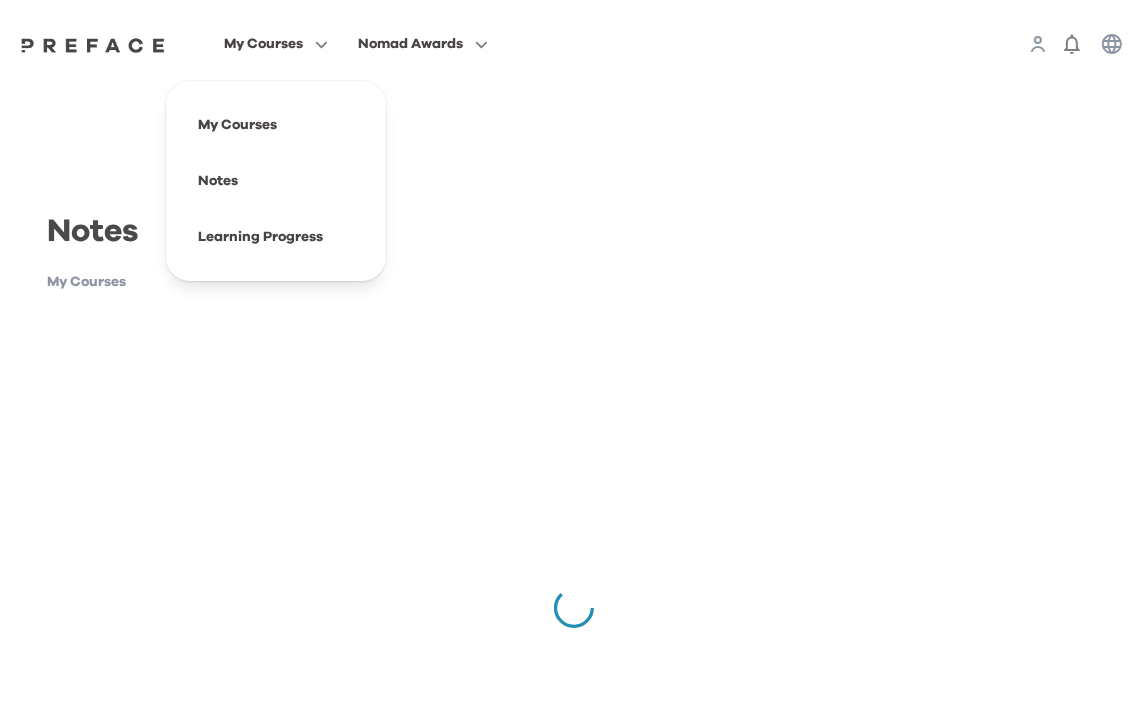 scroll, scrollTop: 0, scrollLeft: 0, axis: both 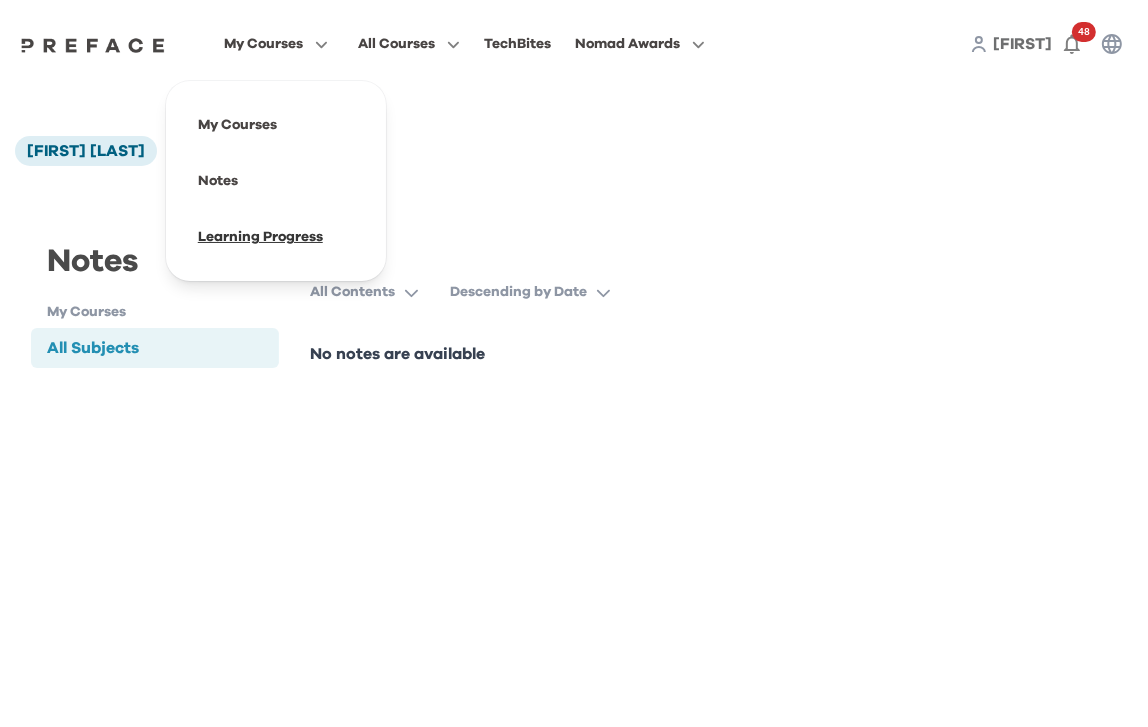 click at bounding box center (276, 237) 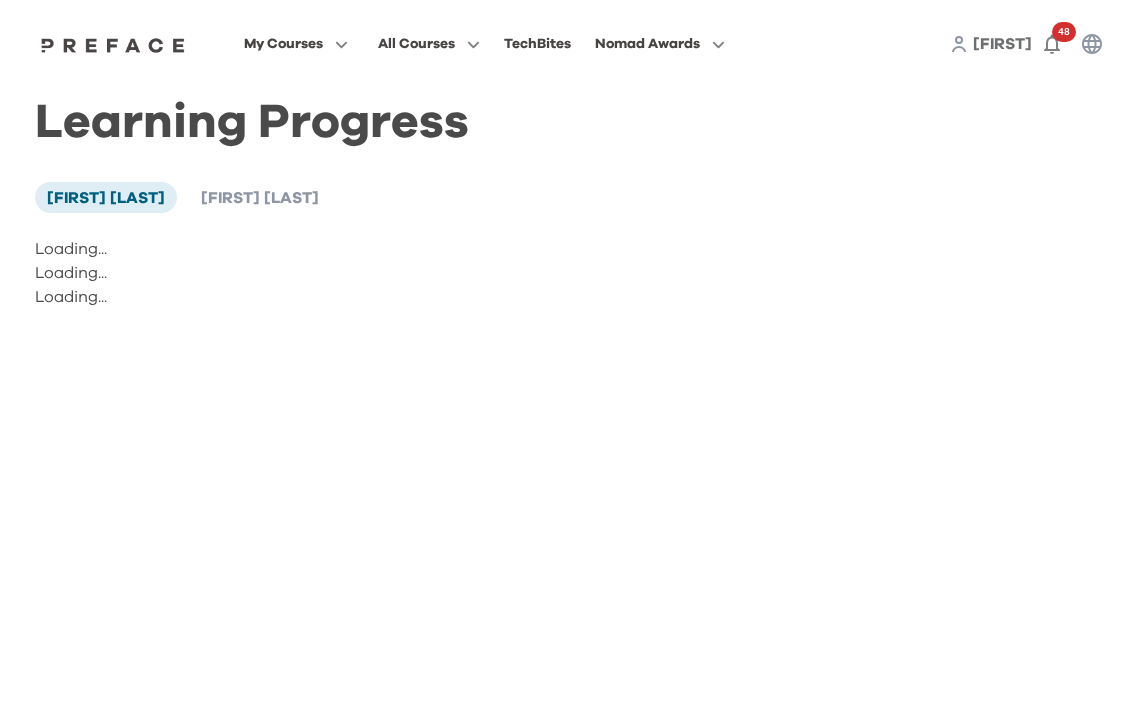 scroll, scrollTop: 0, scrollLeft: 0, axis: both 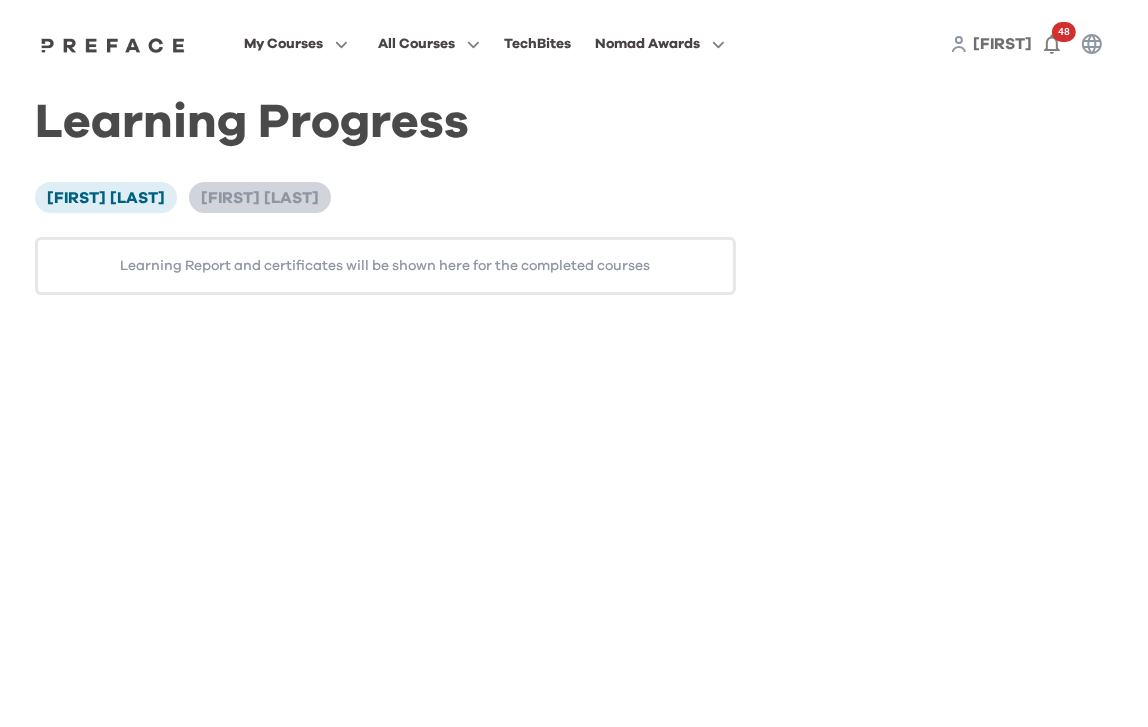 click on "[FIRST] [LAST]" at bounding box center [260, 197] 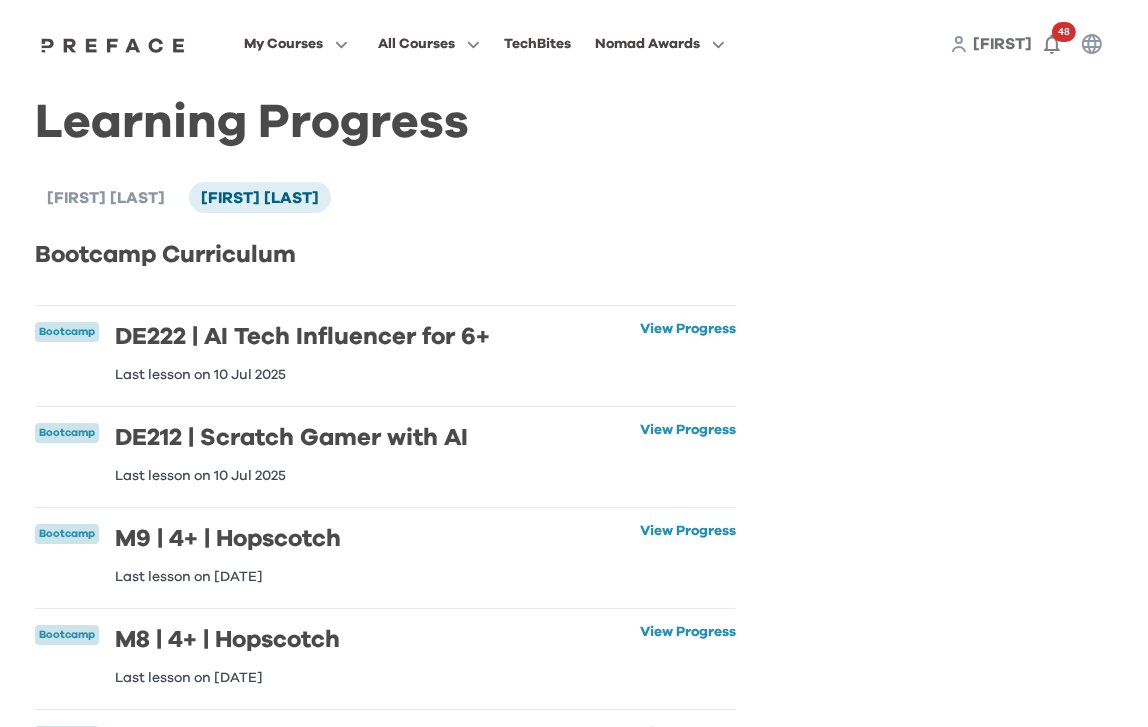 click on "Bootcamp M9 | 4+ | Hopscotch Last lesson on [DATE] View Progress View Progress" at bounding box center [385, 558] 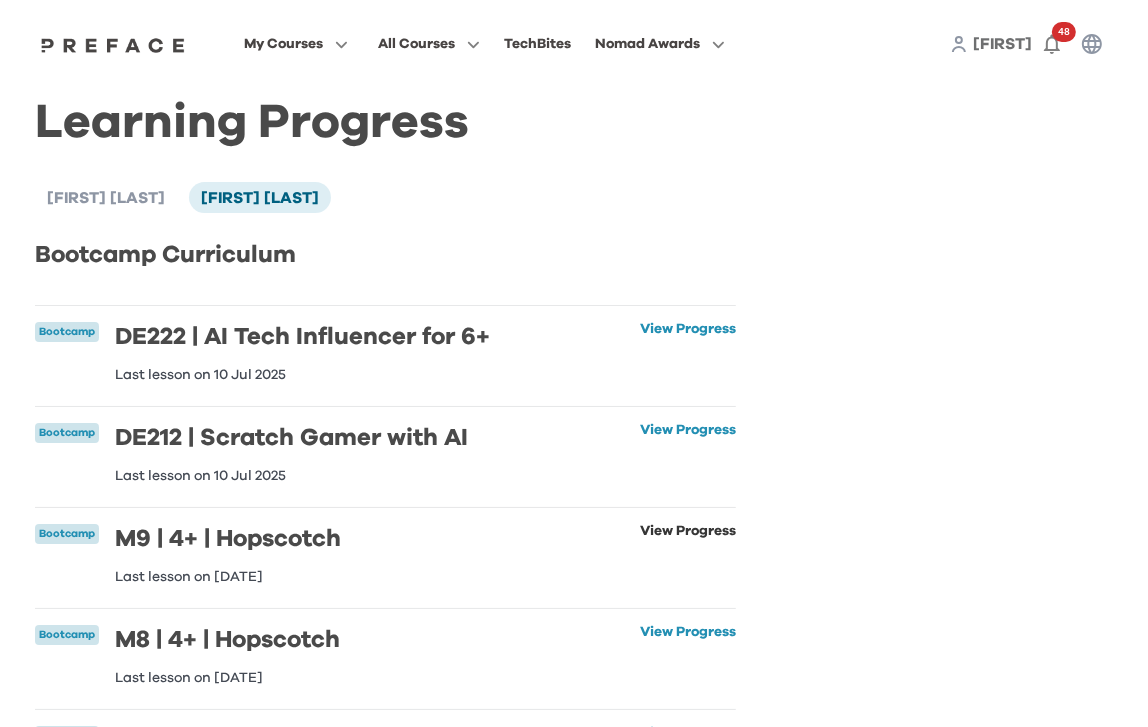 click on "View Progress" at bounding box center [688, 554] 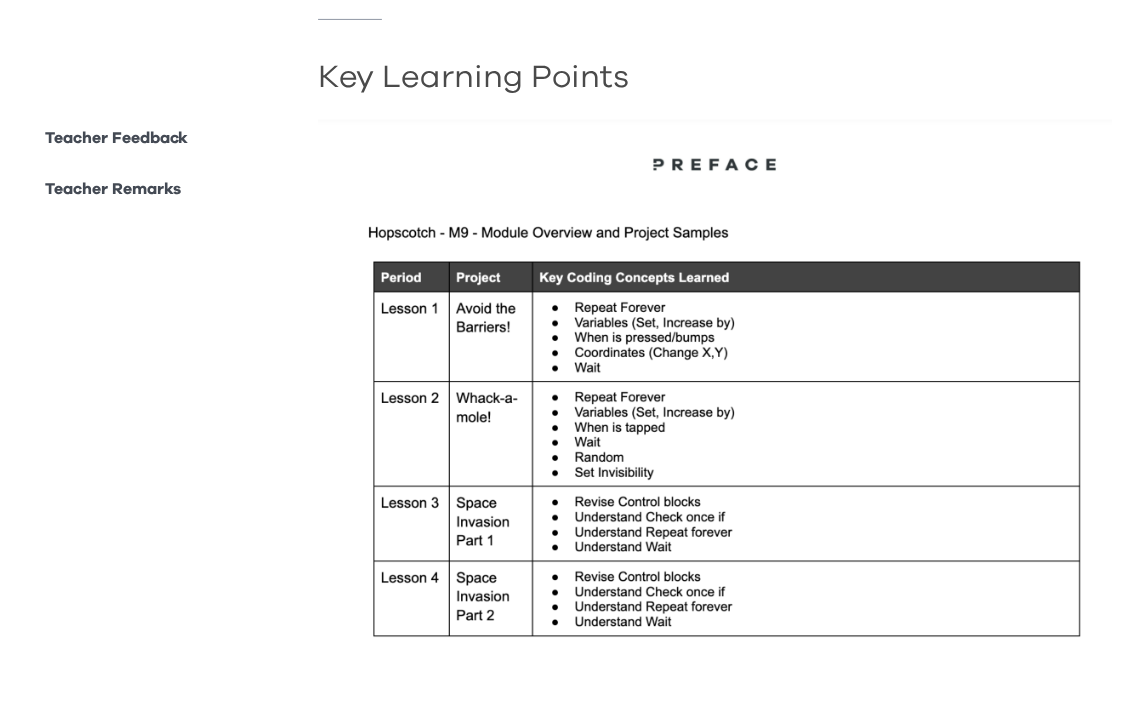 scroll, scrollTop: 361, scrollLeft: 0, axis: vertical 